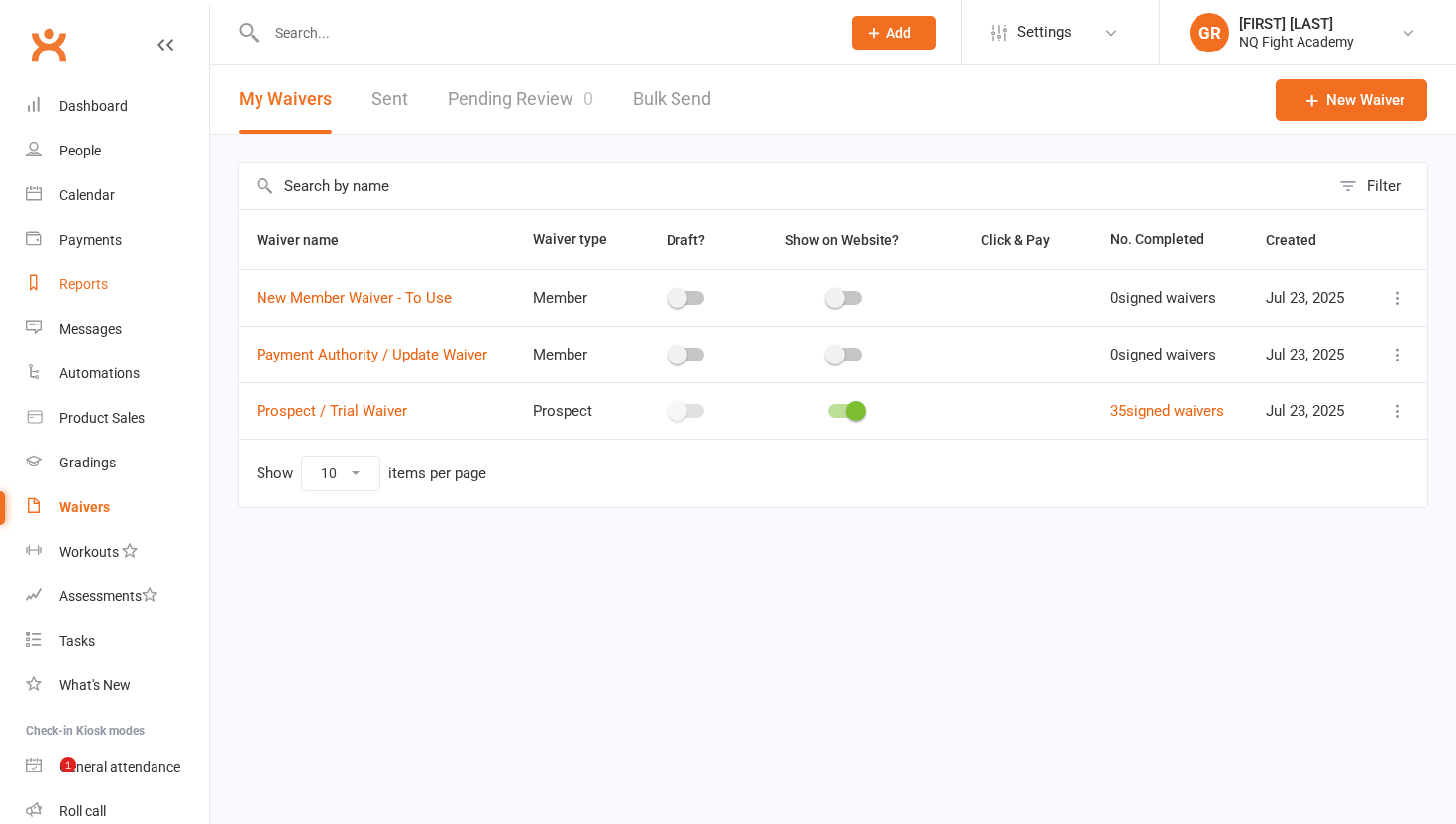 scroll, scrollTop: 0, scrollLeft: 0, axis: both 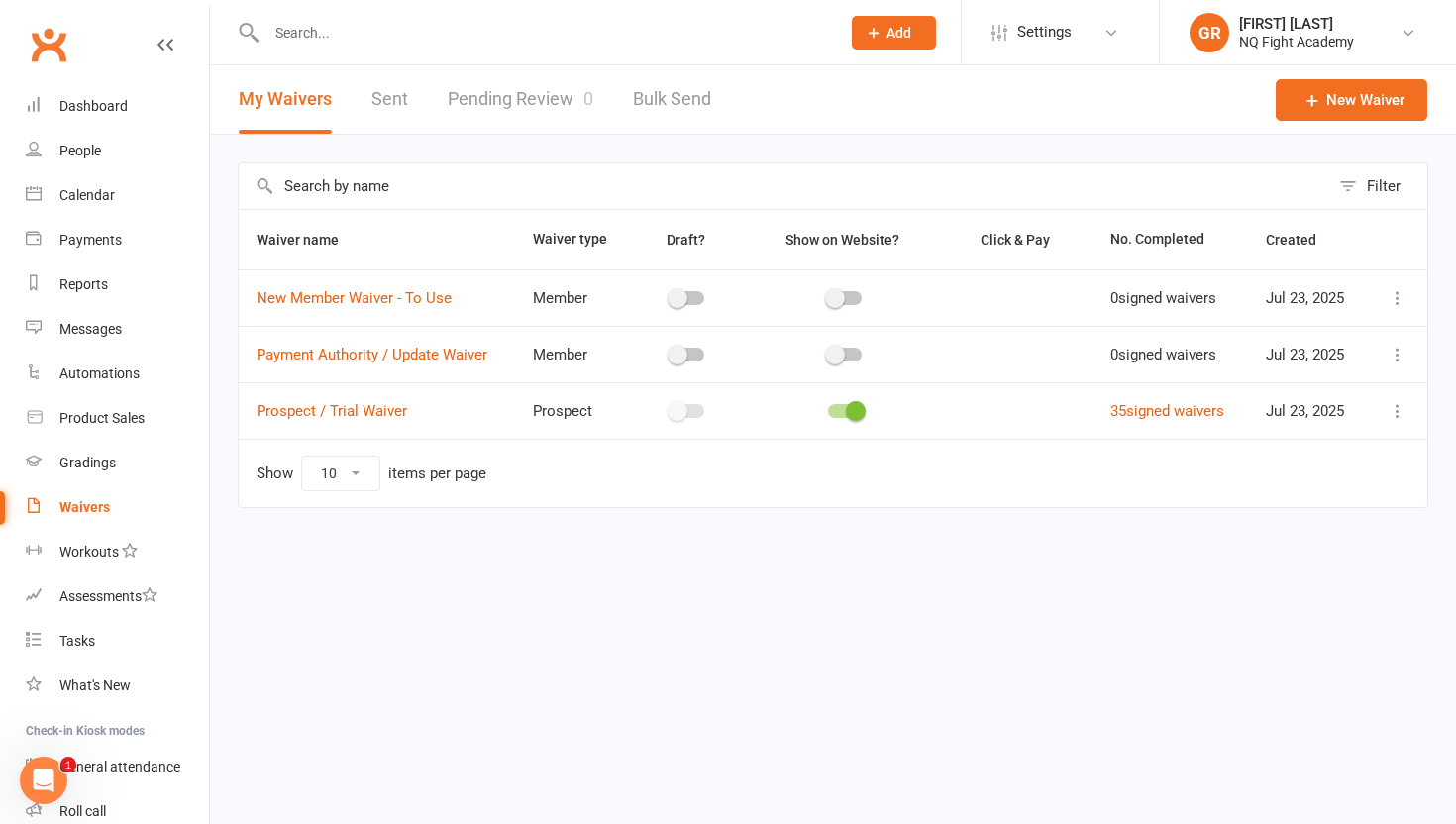 click on "Waivers" at bounding box center (84, 507) 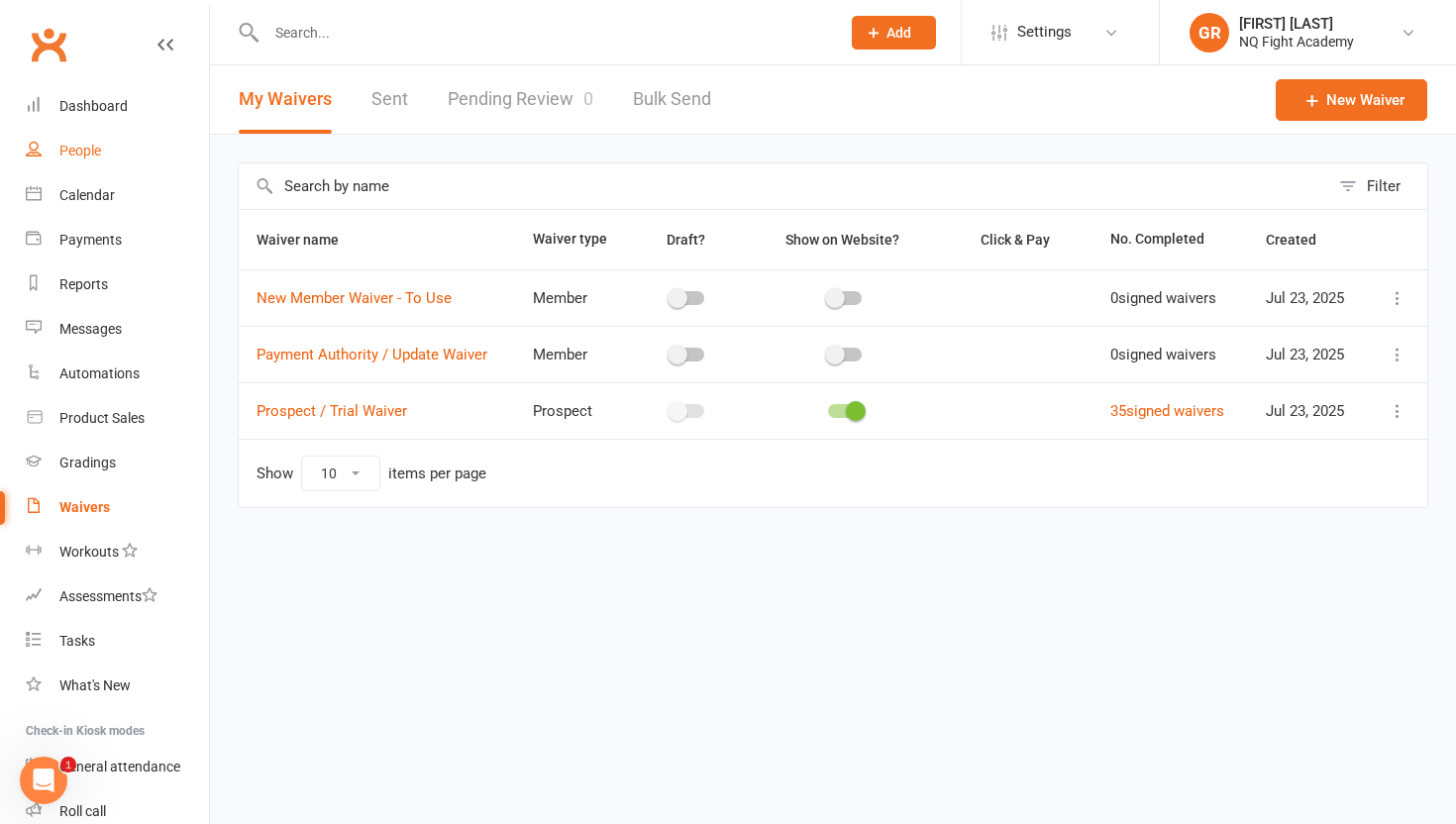 click on "People" at bounding box center (117, 151) 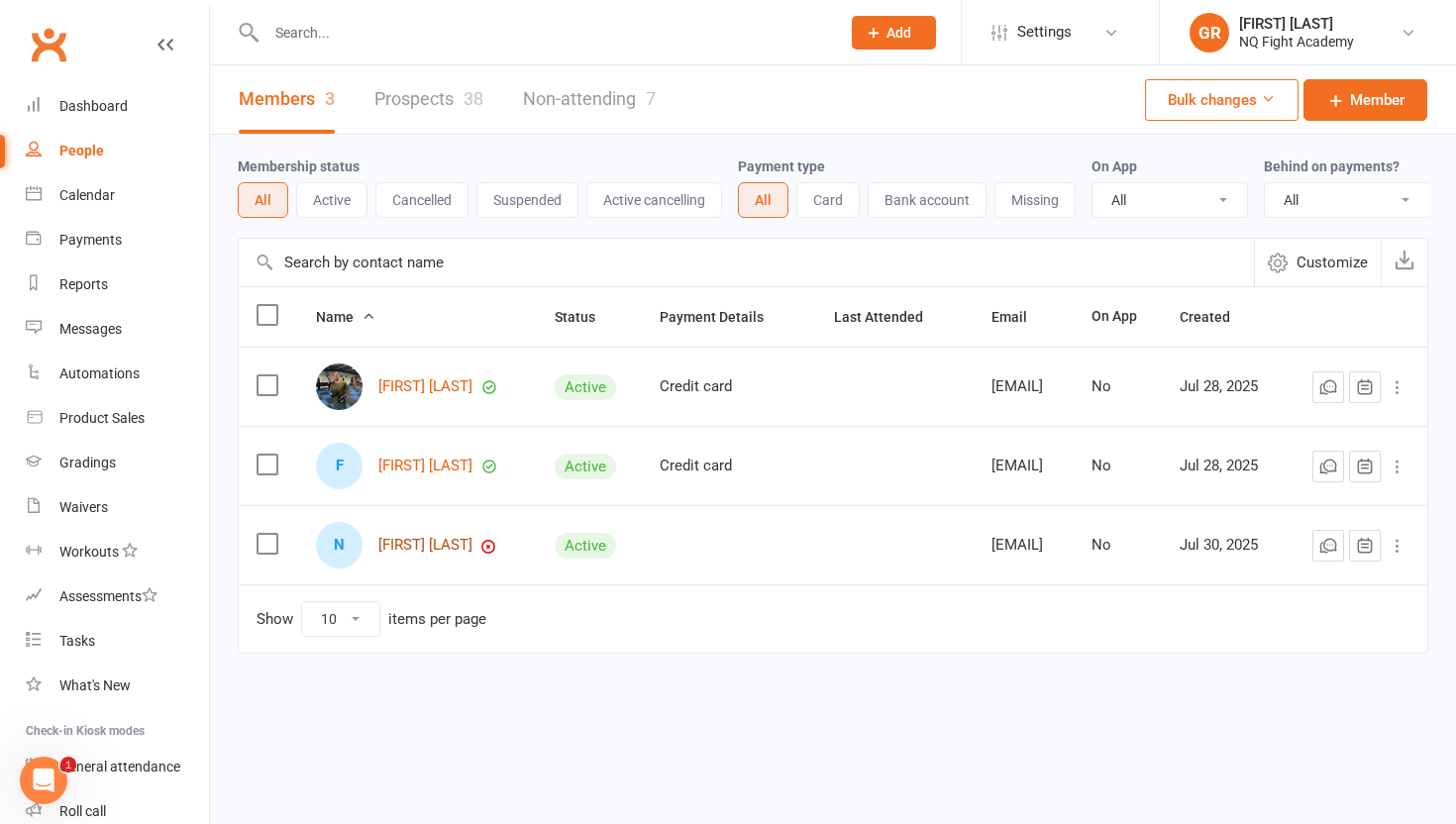 click on "[FIRST] [LAST]" at bounding box center [425, 545] 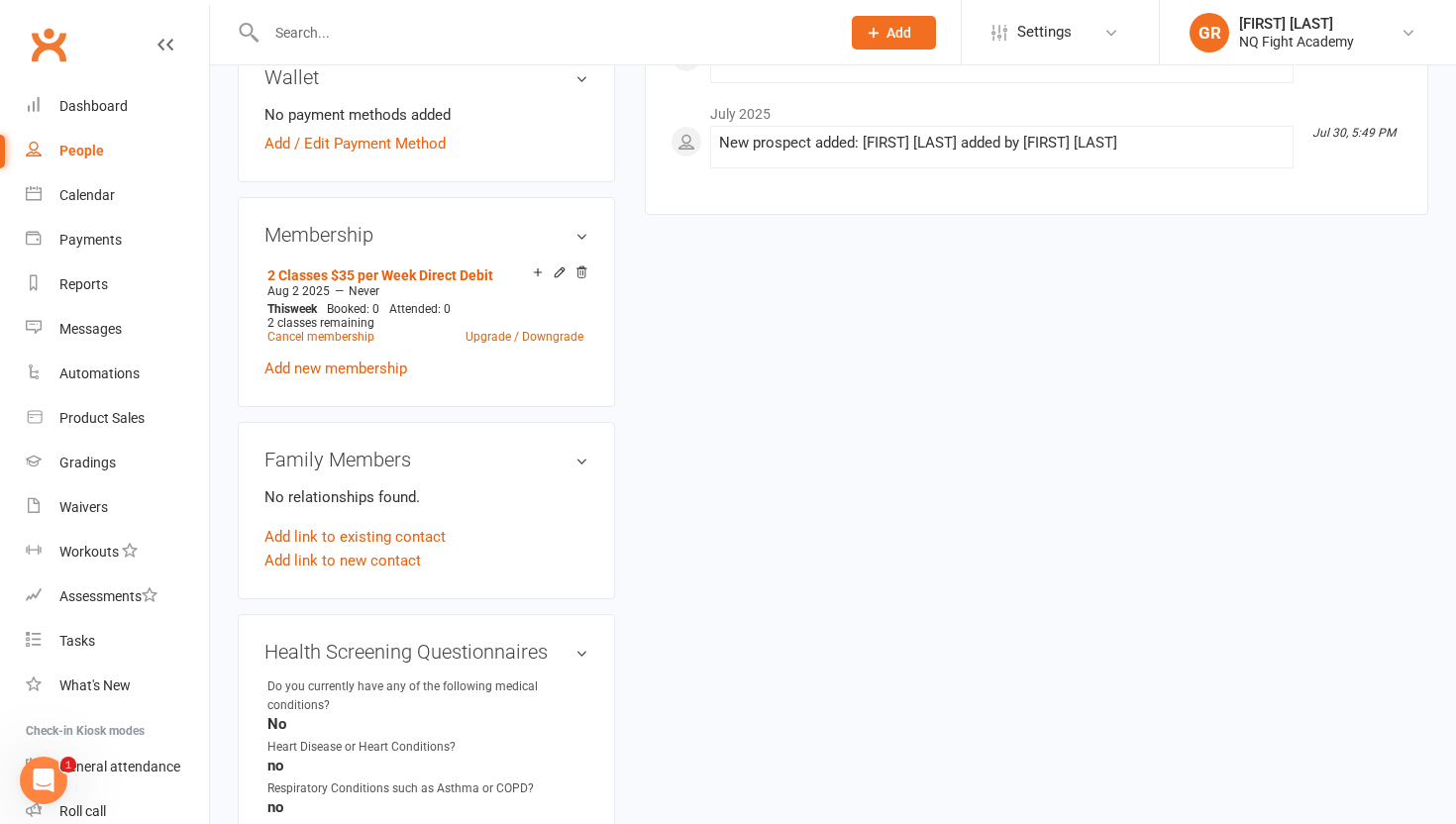scroll, scrollTop: 681, scrollLeft: 0, axis: vertical 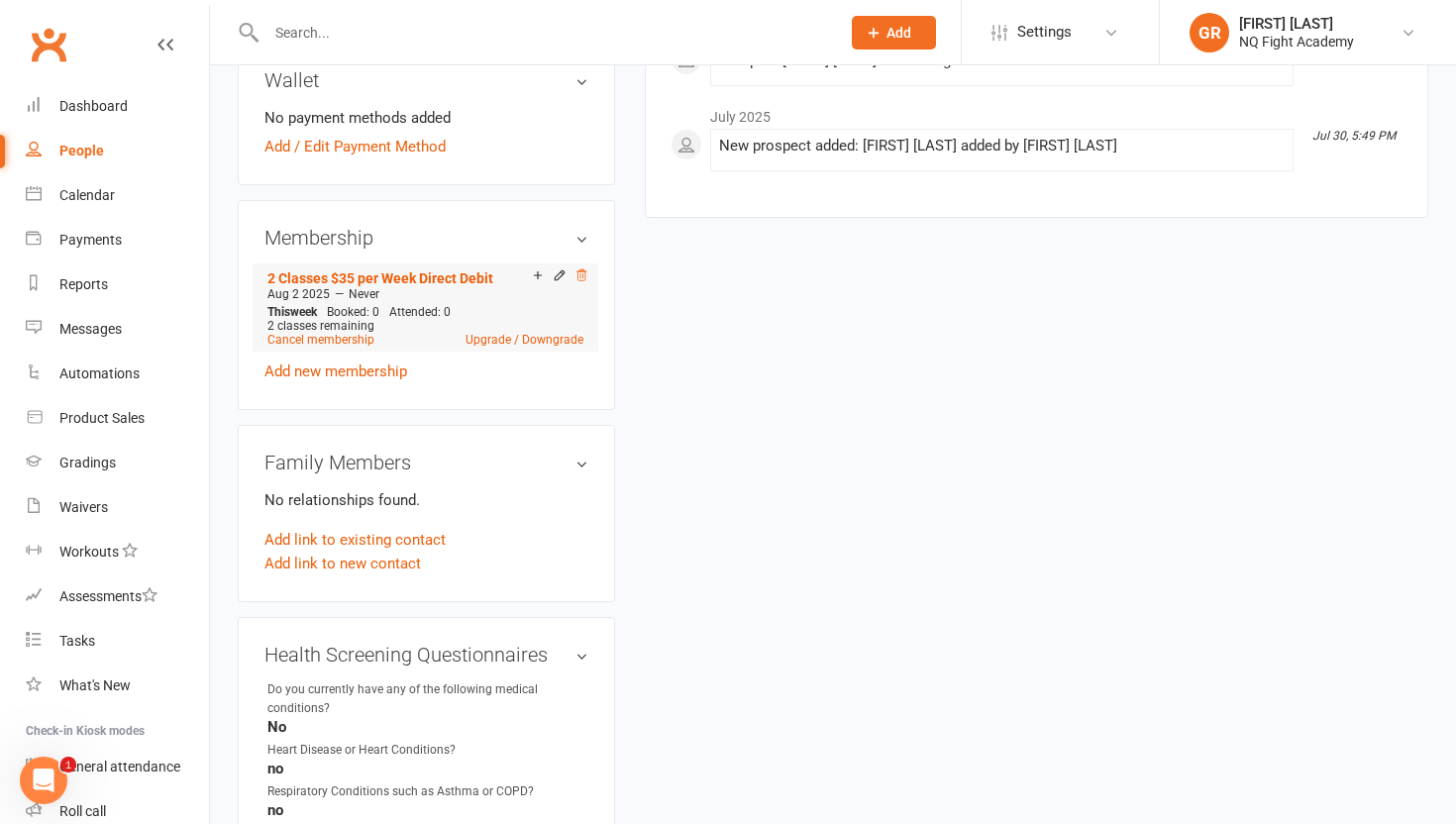 click 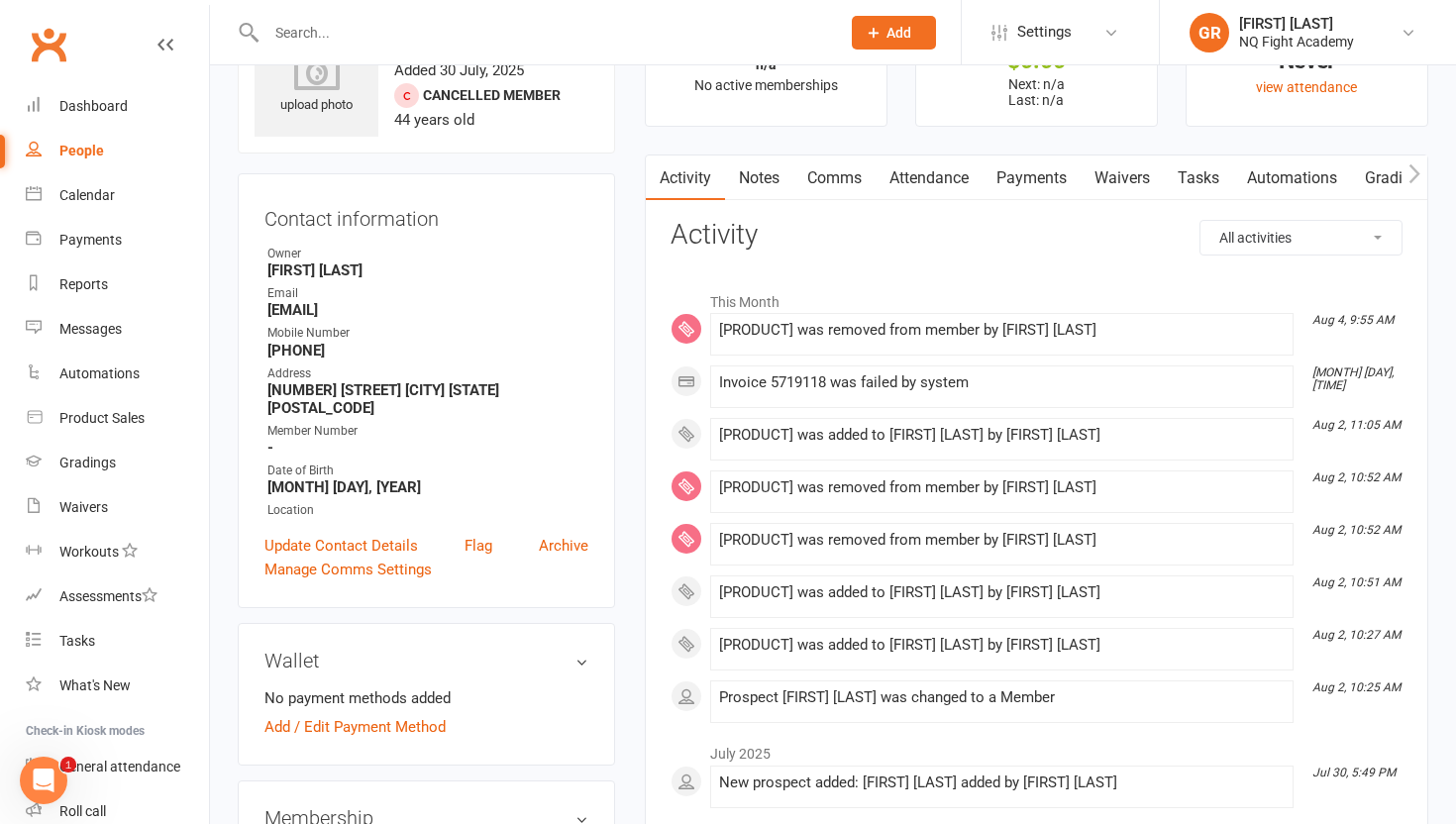 scroll, scrollTop: 84, scrollLeft: 0, axis: vertical 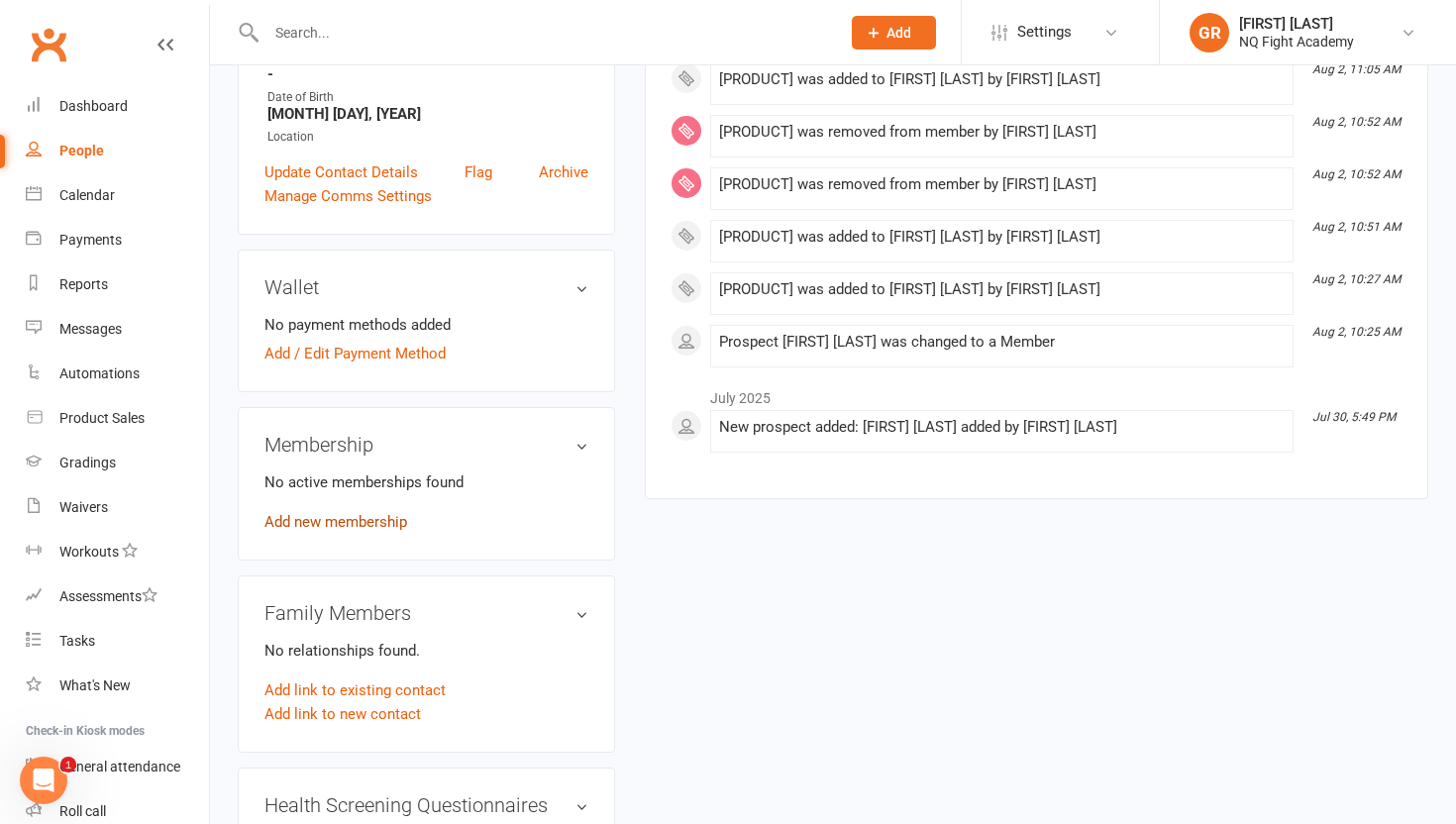 click on "Add new membership" at bounding box center (336, 522) 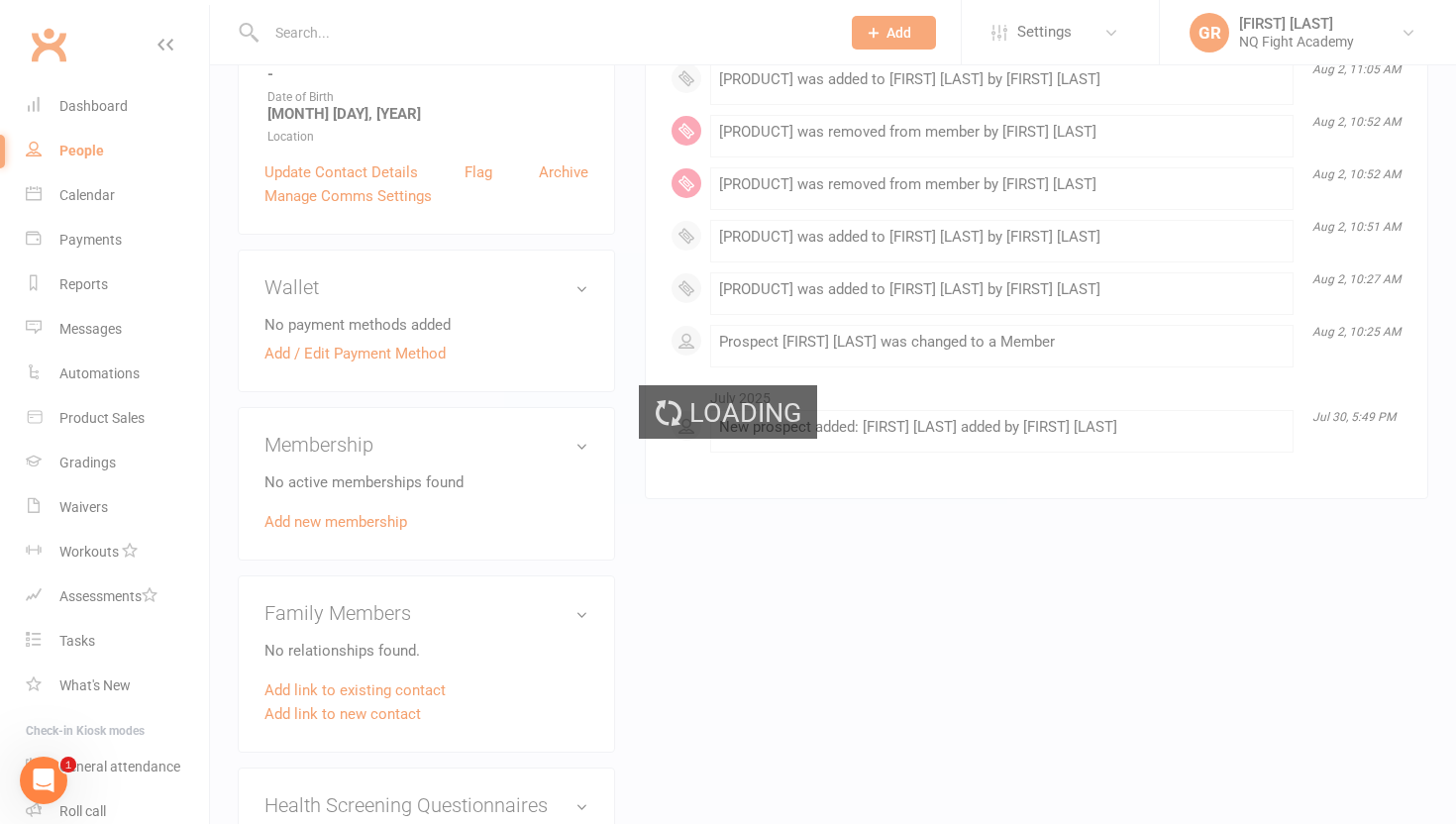 scroll, scrollTop: 0, scrollLeft: 0, axis: both 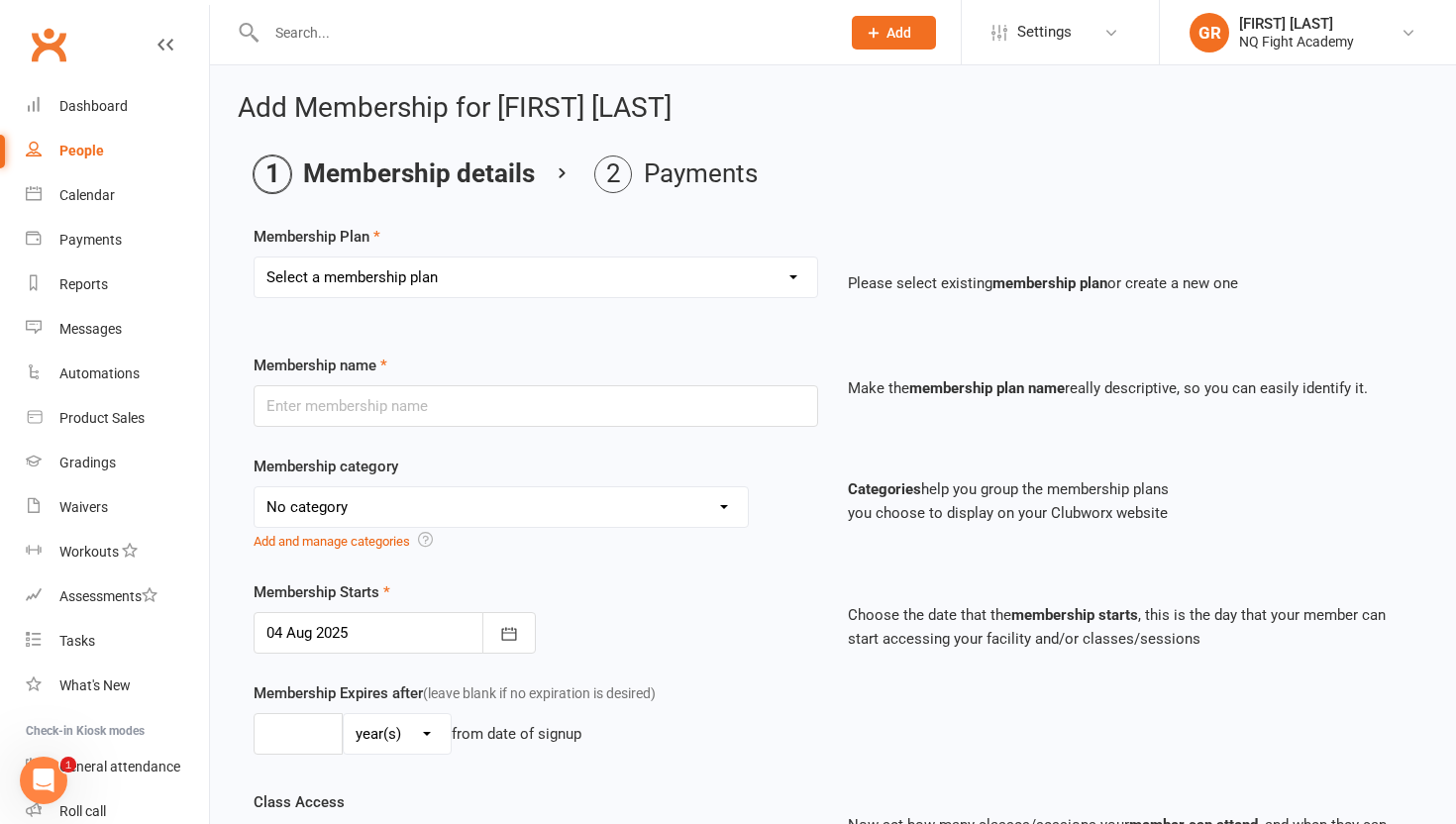click on "Select a membership plan Create new Membership Plan Casual $25 Tap or Cash 2 Classes $35 per Week Direct Debit 3 Classes $49 per Week Direct Debit Unlimited $59 per Week Direct Debit 1 Discipline Unlimited $69 per Week Direct Debit 2 Disciplines 1 * 30 min Personal Training Session - $66 per Session 2 * 30 min Personal Training Sessions - $132 for 2 Sessions FIFO Membership $34.50 per Week Unlimited 12 Weeks - 2 Classes per Week - Up-front $399 12 Weeks - 3 Classes per Week - Up-front $549 12 Weeks - Unlimited - 1 Discipline Up-front $649 12 Weeks - Unlimited - 2 Disciplines Up-front $749 2-Week Trial $49.00 (with Gloves) 2-Week Trial (without Gloves)" at bounding box center (536, 277) 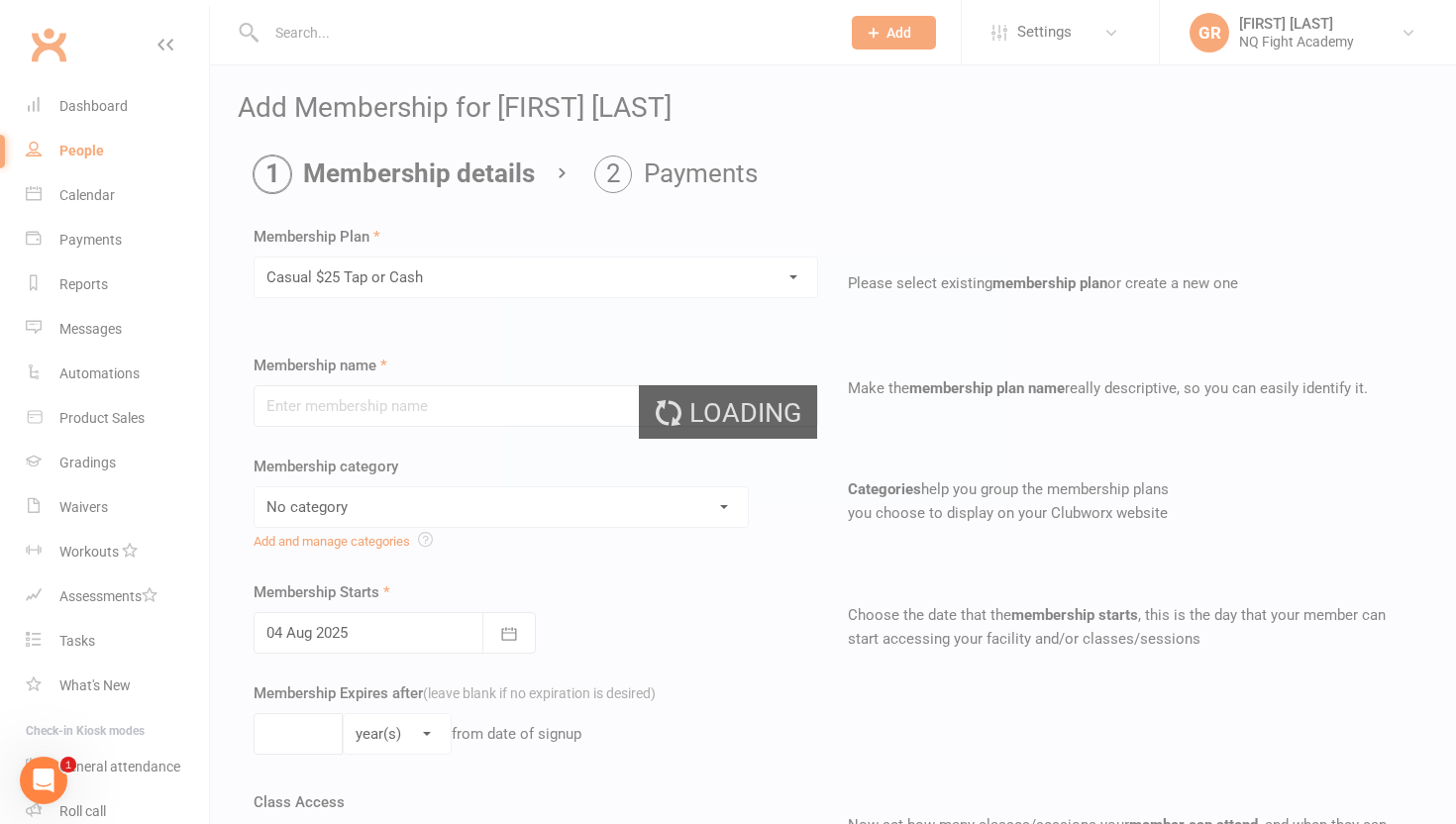 type on "Casual $25 Tap or Cash" 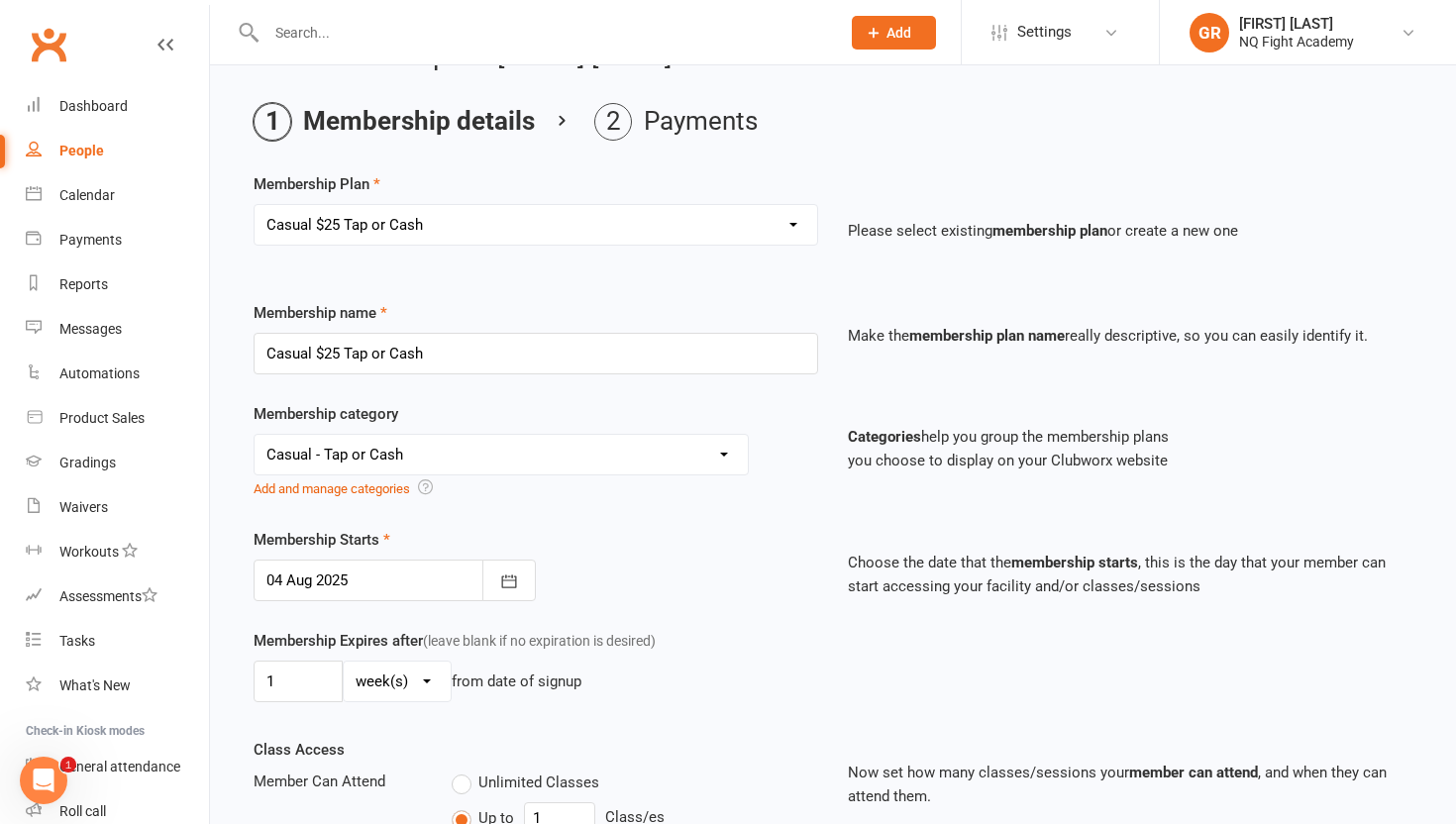 scroll, scrollTop: 79, scrollLeft: 0, axis: vertical 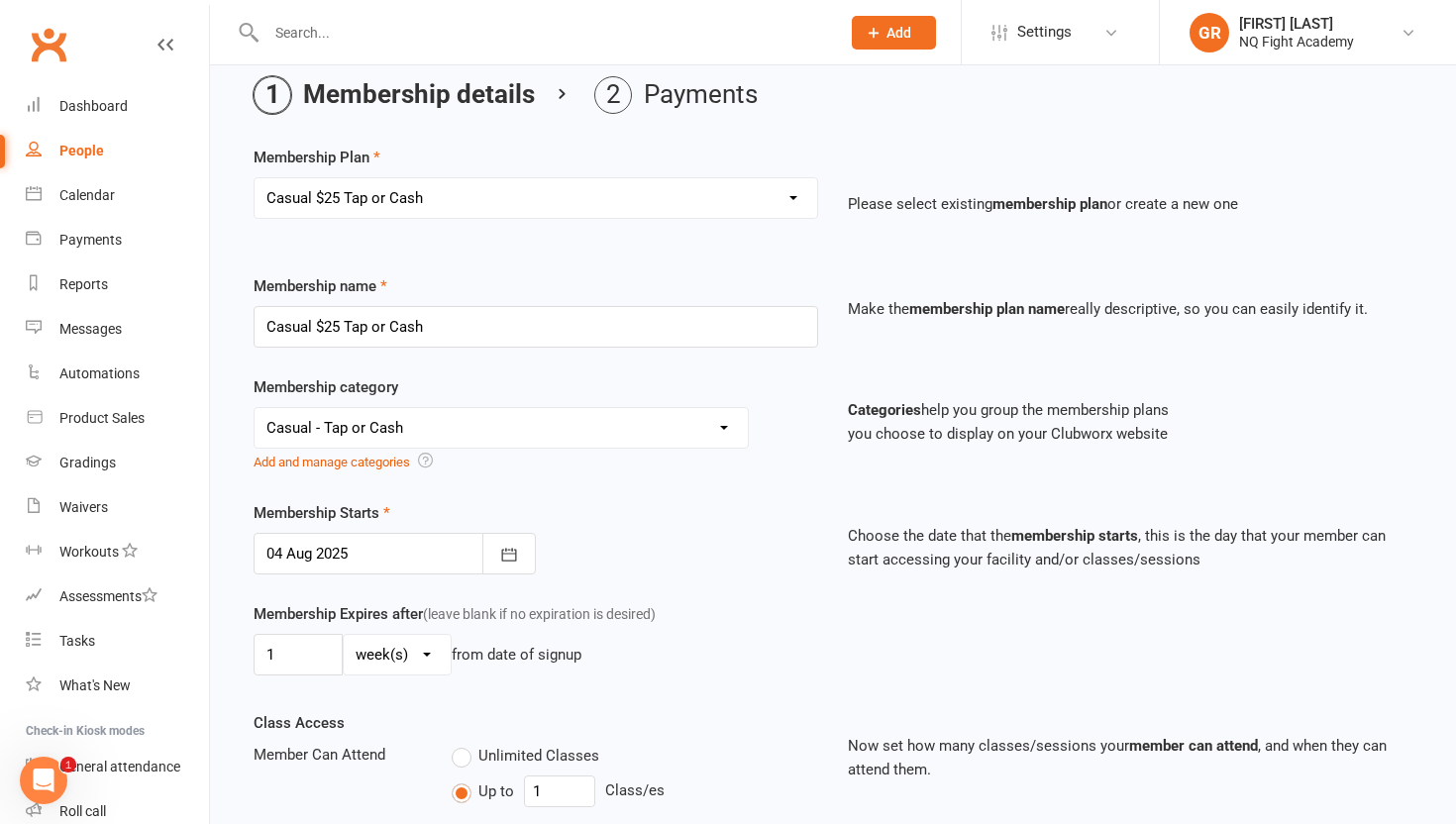 click on "No category 12 Weeks - 2 Classes per Week - Upfront Memberships - No Disciple 12 Weeks - 3 Classes per Week - Upfront Memberships - No Disciple 1 Disciple - 12 Weeks - 2 Classes per Week - Upfront Memberships 2 Disciples - 12 Weeks - 2 Classes per Week - Upfront Memberships Casual - Tap or Cash Family Membership FIFO Unlimited - Weekly General Personal Training Trial Unlimited - 1 Discipline Unlimited - 2 Disciplines Weekly Recurring Membership" at bounding box center [501, 428] 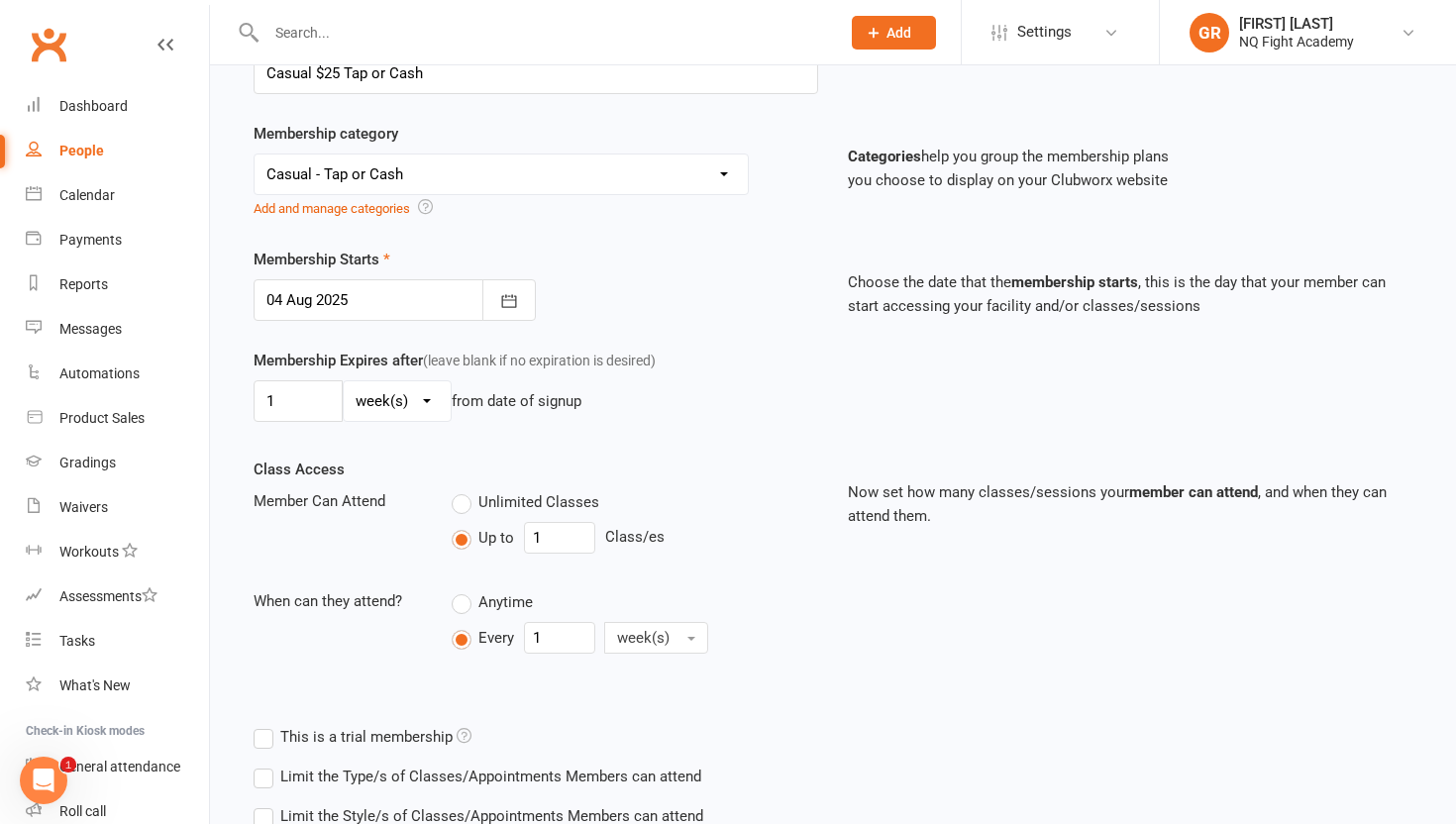 scroll, scrollTop: 334, scrollLeft: 0, axis: vertical 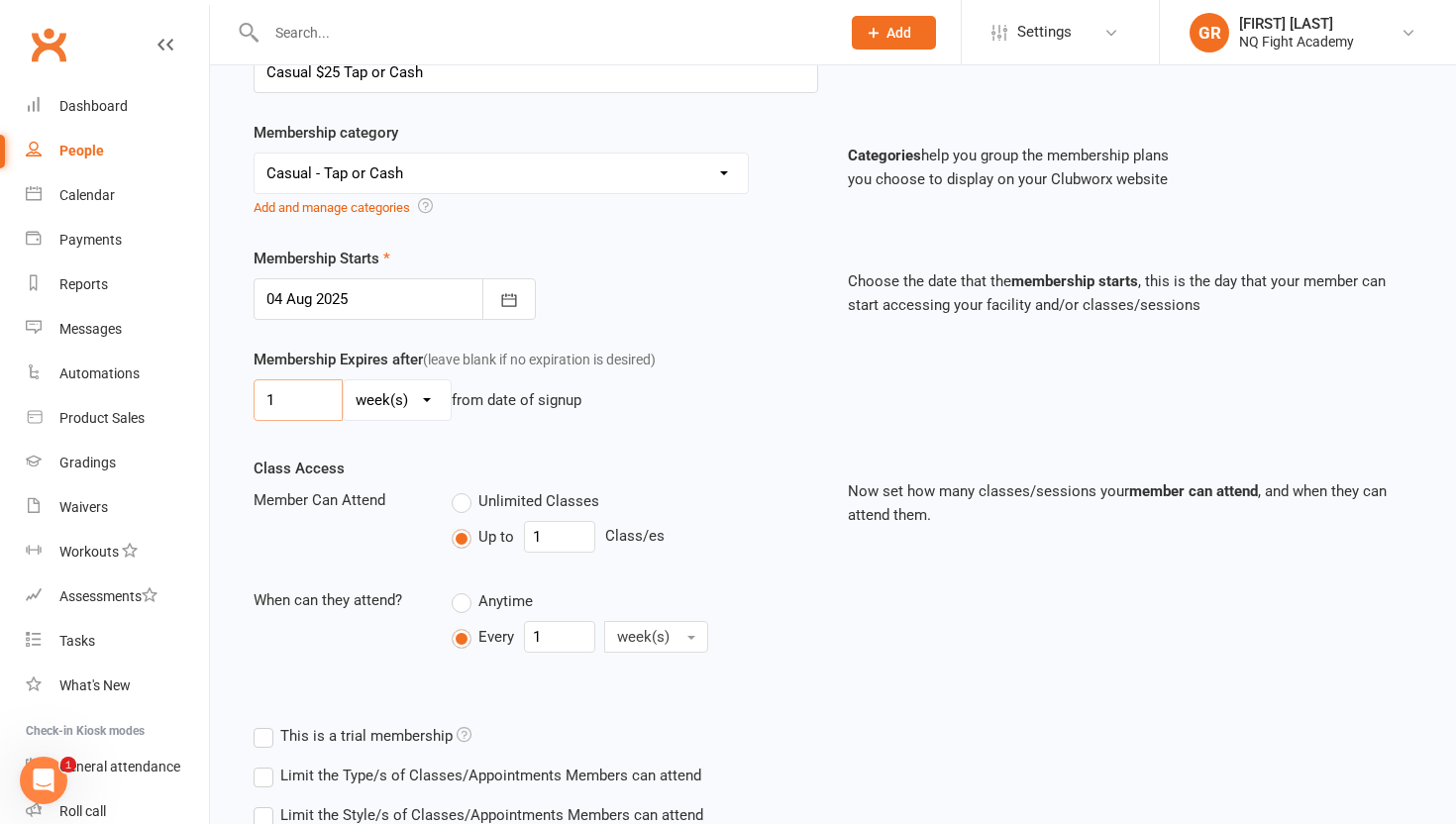 click on "1" at bounding box center (298, 400) 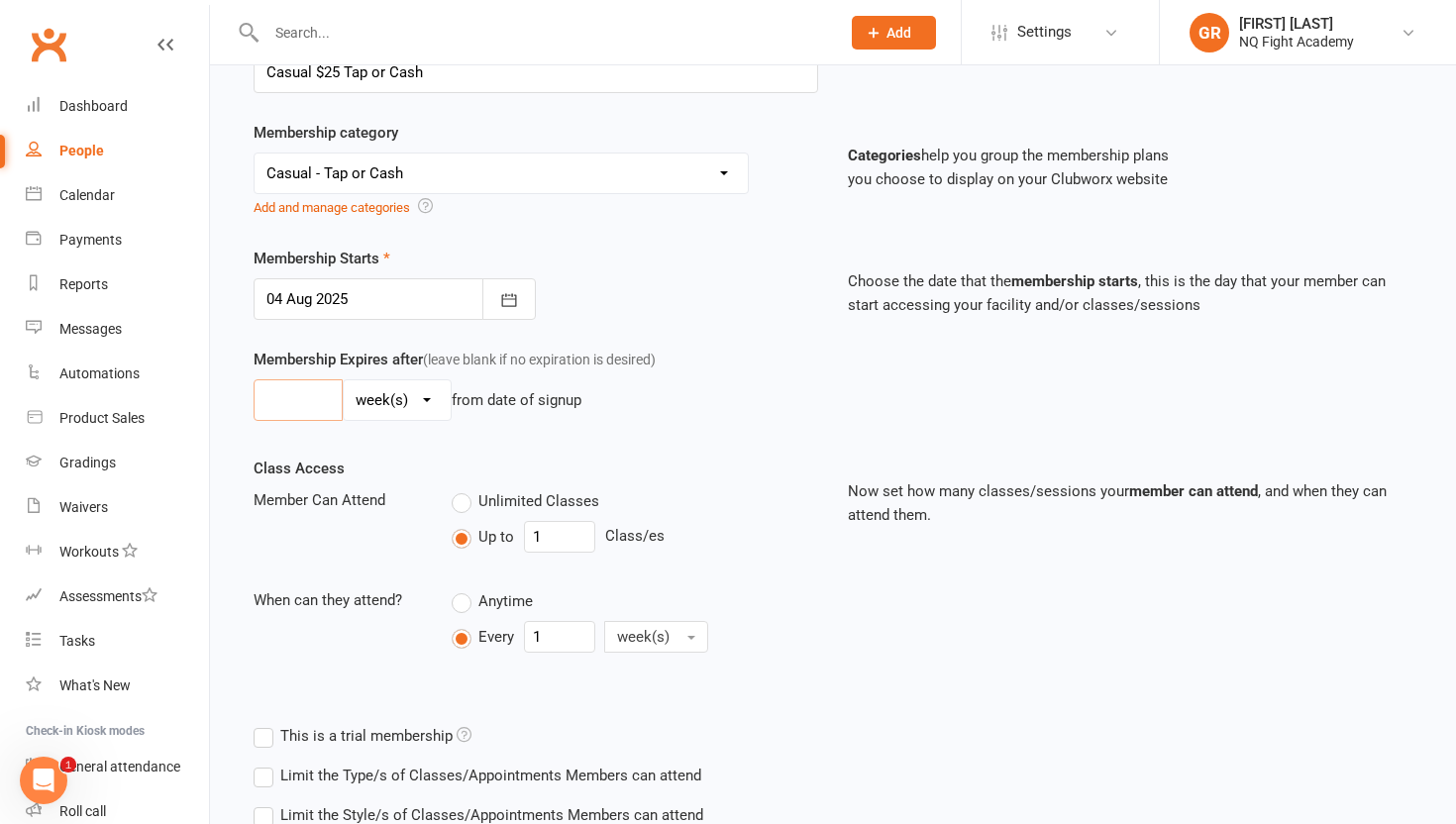 type on "-0" 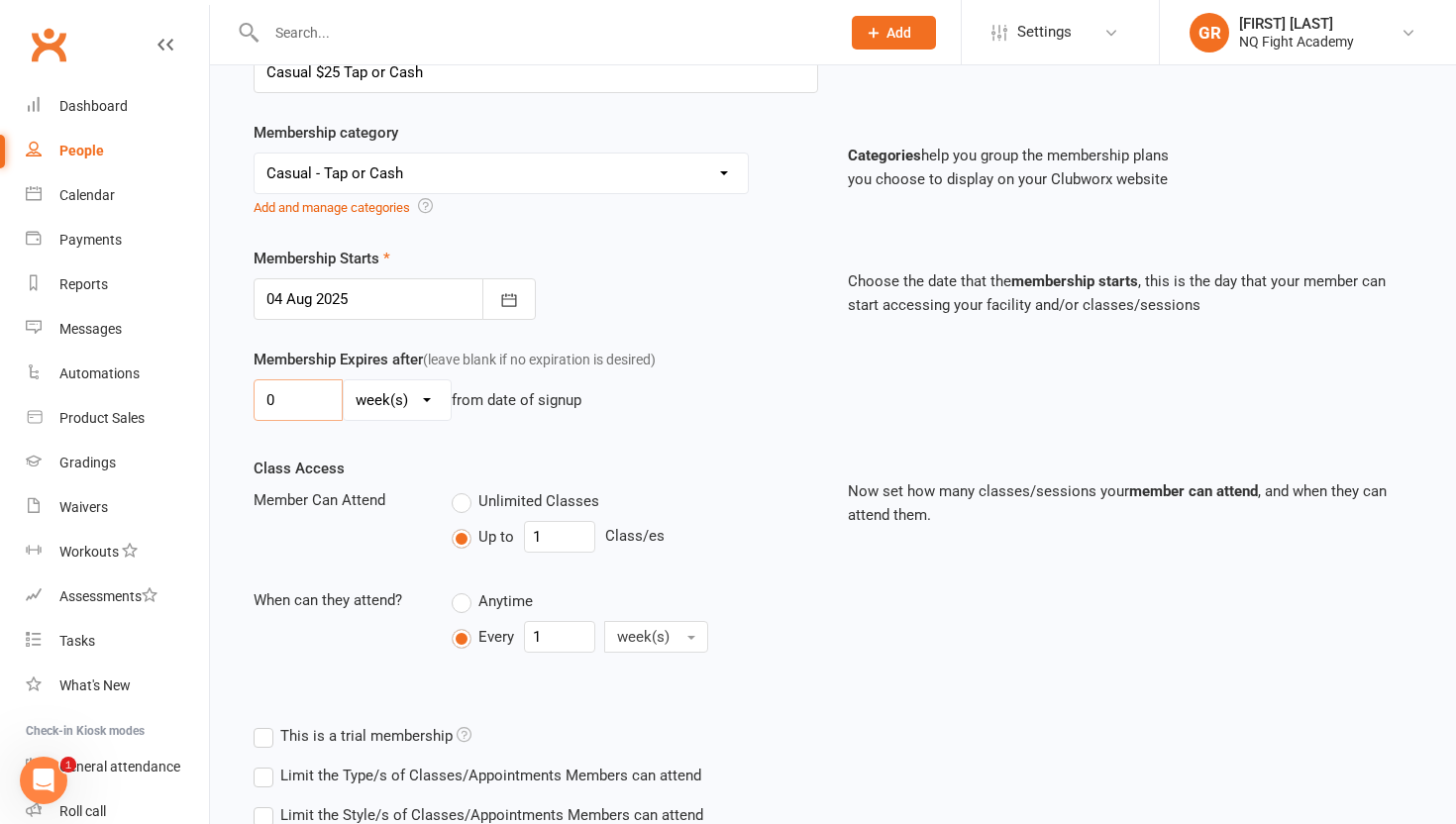 type on "0" 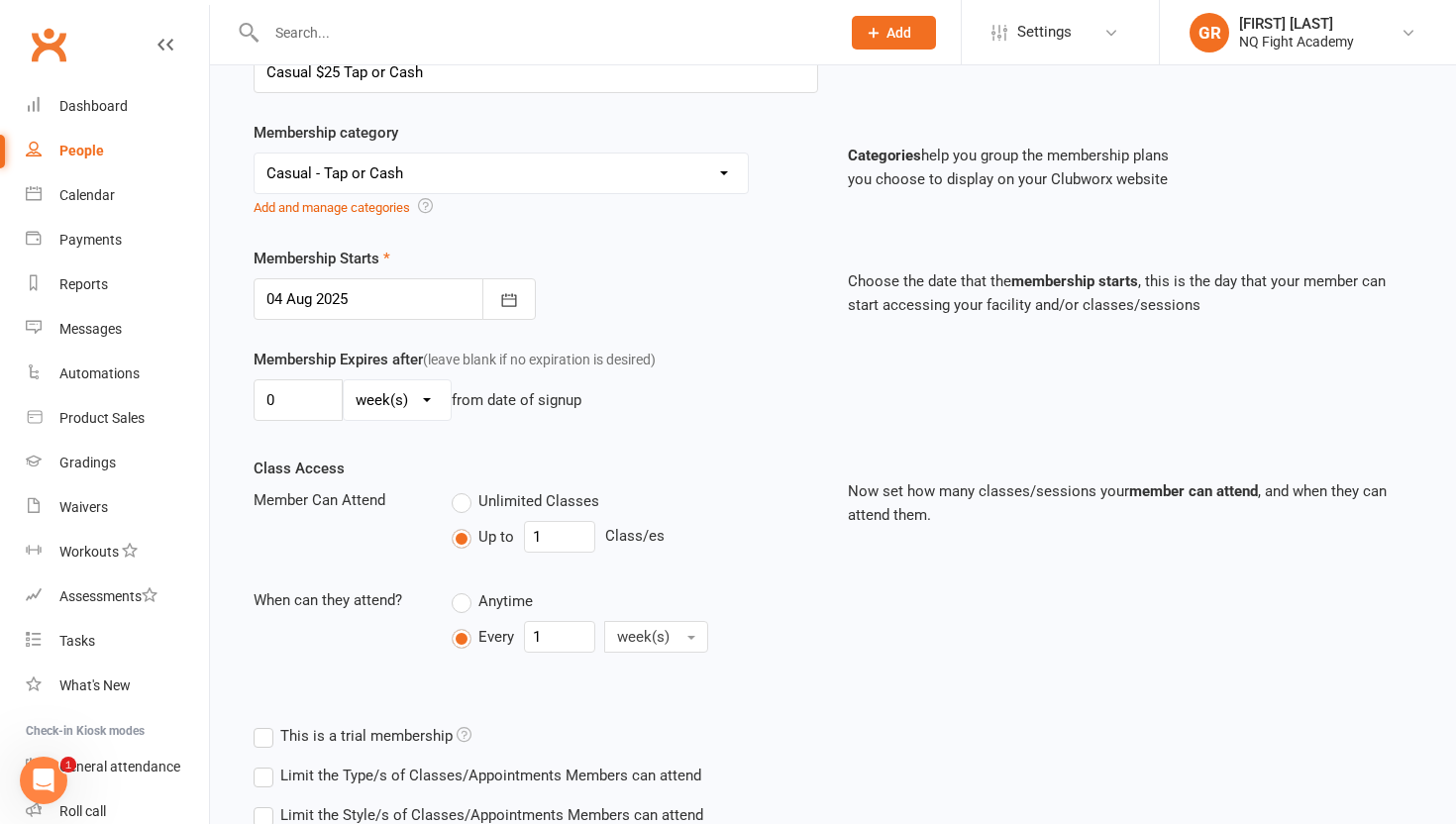 click on "Membership Expires after   (leave blank if no expiration is desired) 0 day(s) week(s) month(s) year(s)   from date of signup" at bounding box center [833, 402] 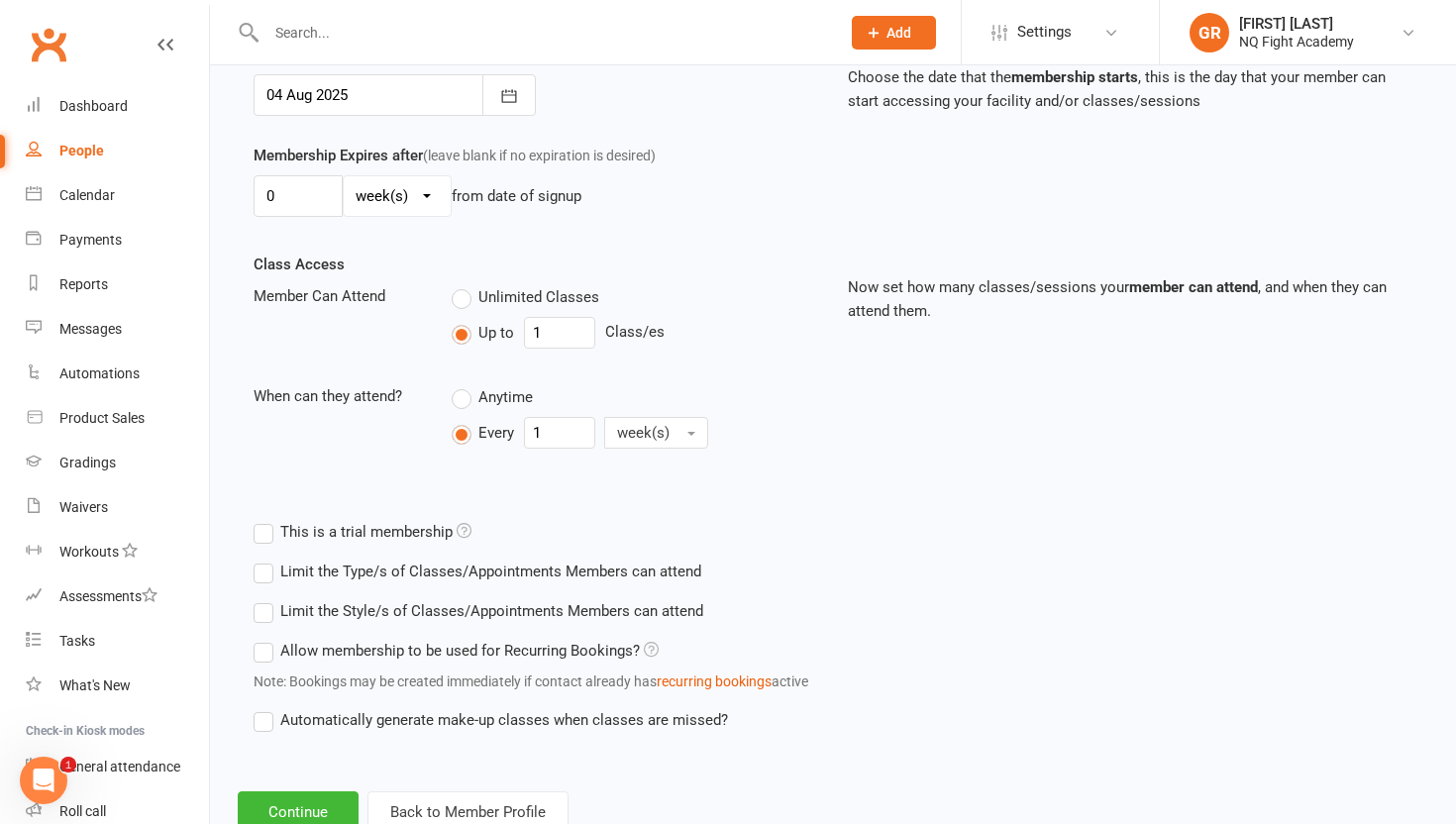 scroll, scrollTop: 603, scrollLeft: 0, axis: vertical 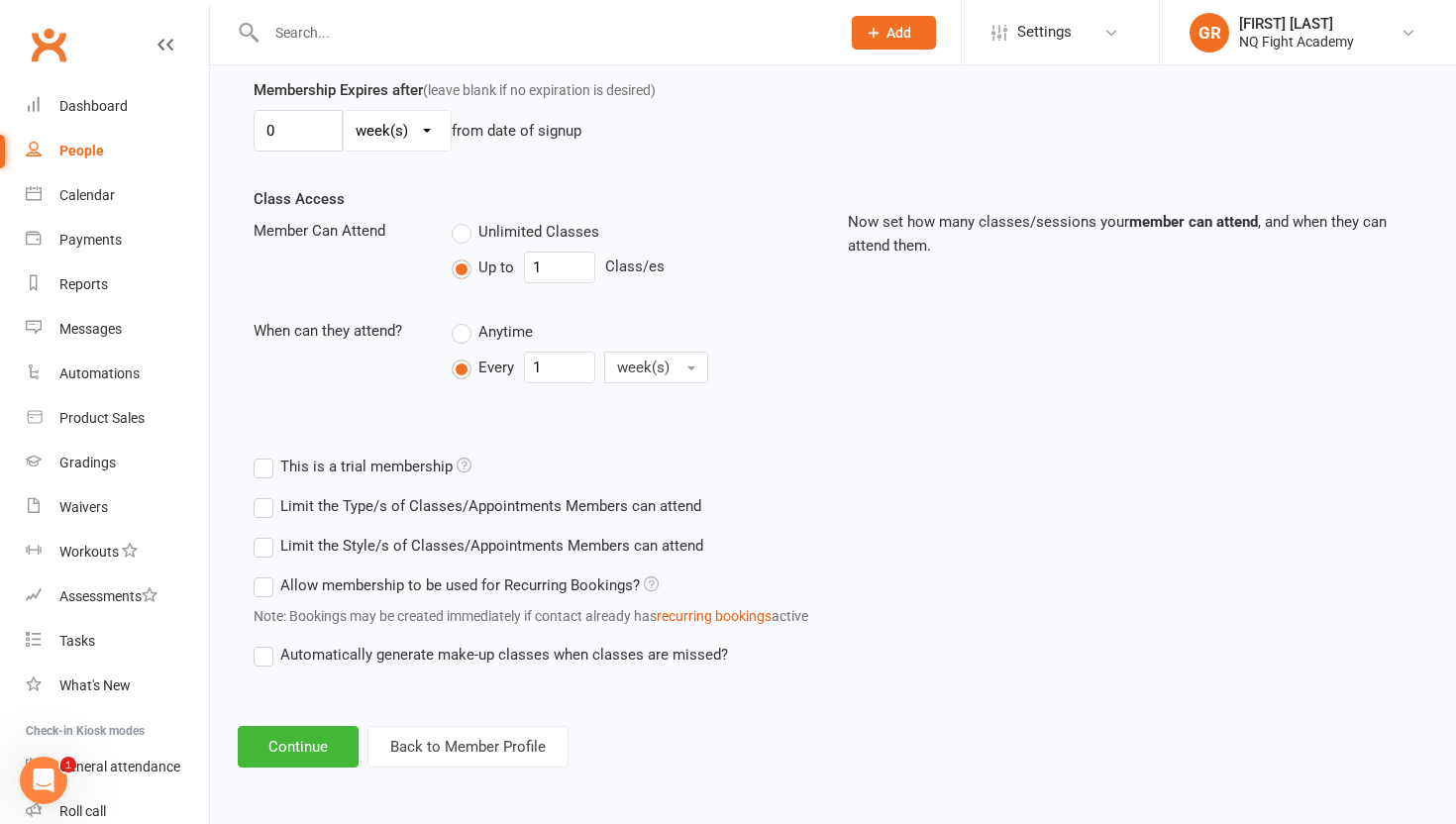 click on "Limit the Type/s of Classes/Appointments Members can attend" at bounding box center (477, 506) 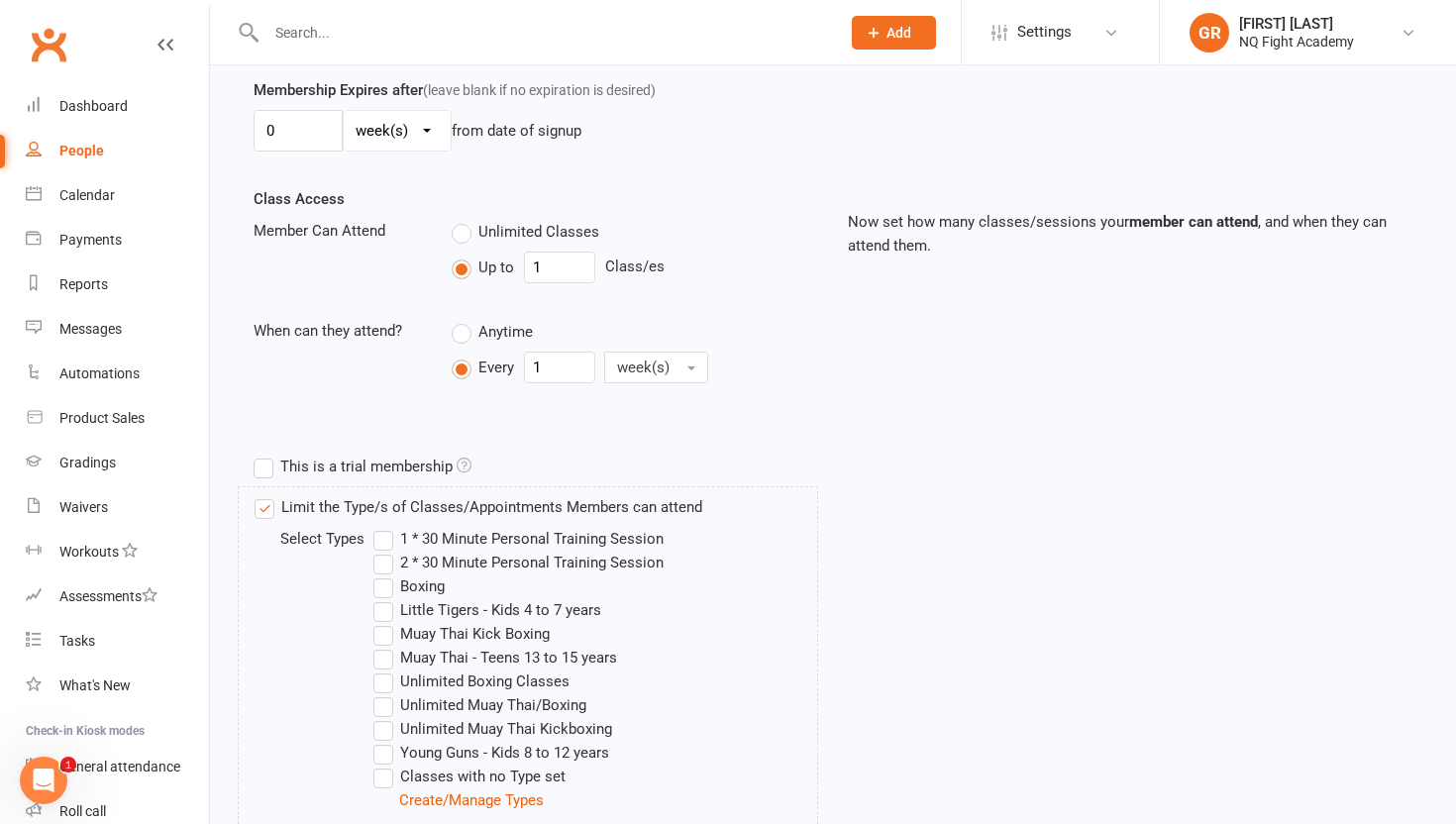 click on "Boxing" at bounding box center [409, 586] 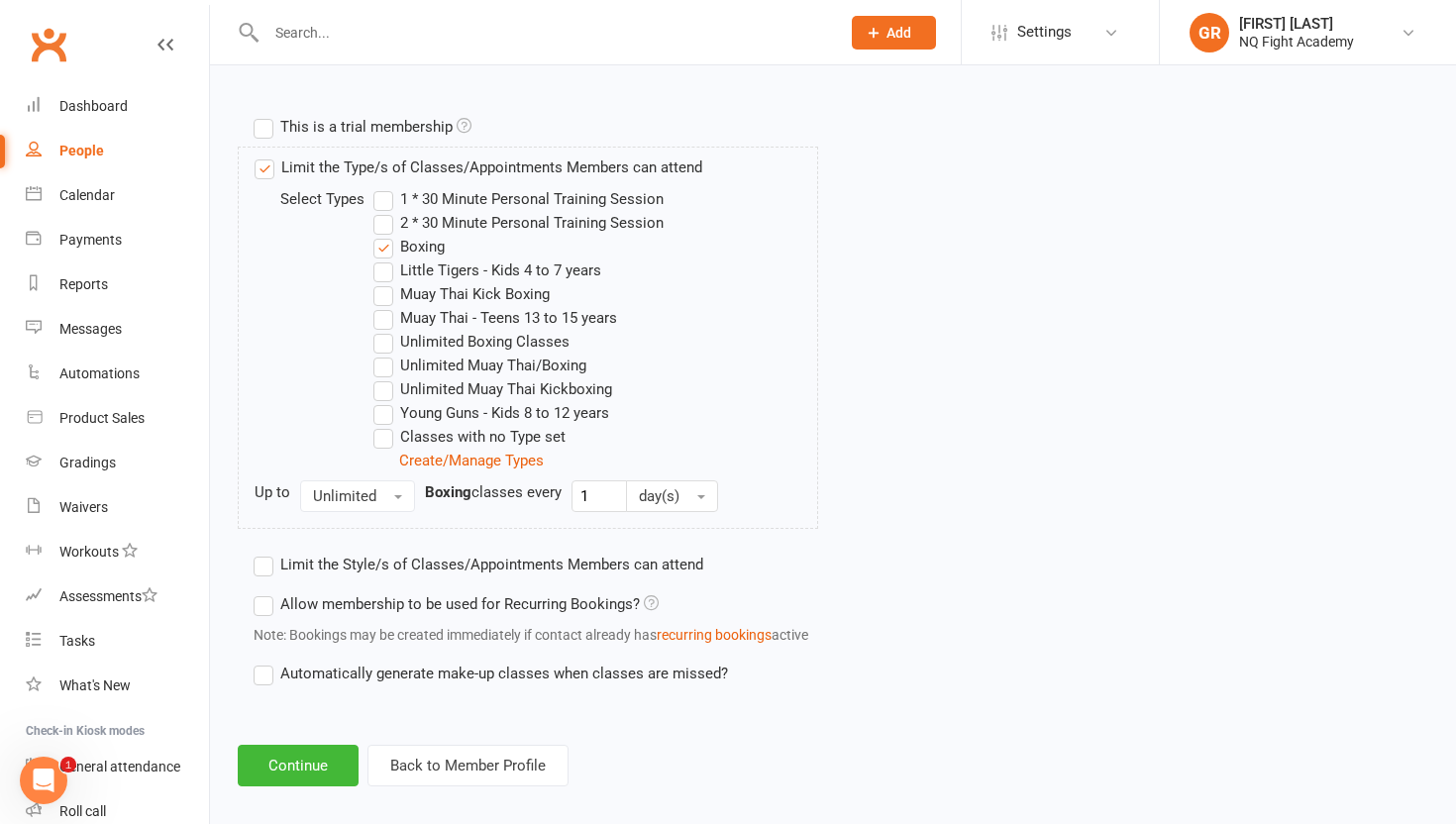 scroll, scrollTop: 962, scrollLeft: 0, axis: vertical 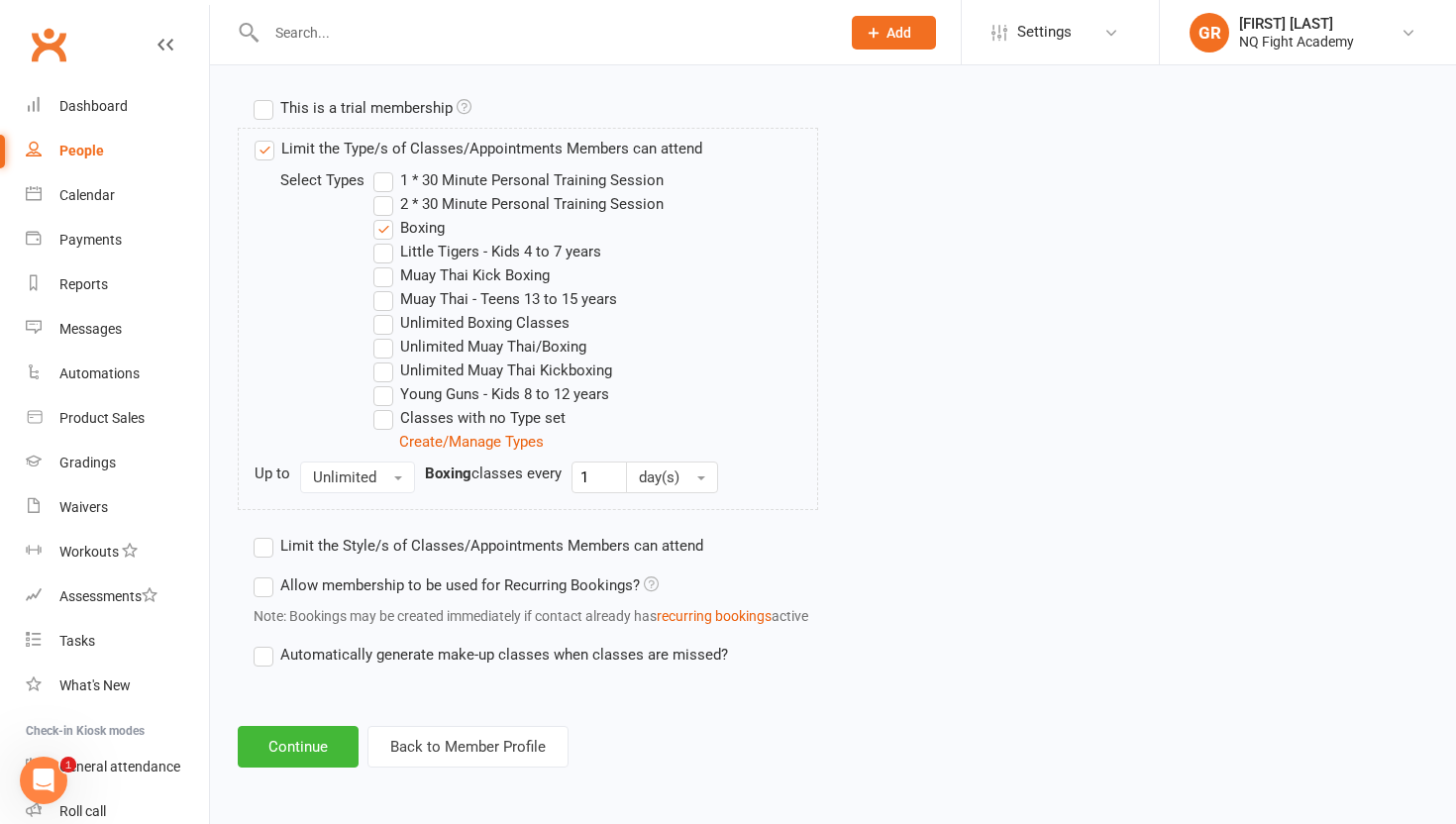click on "Limit the Style/s of Classes/Appointments Members can attend" at bounding box center [478, 546] 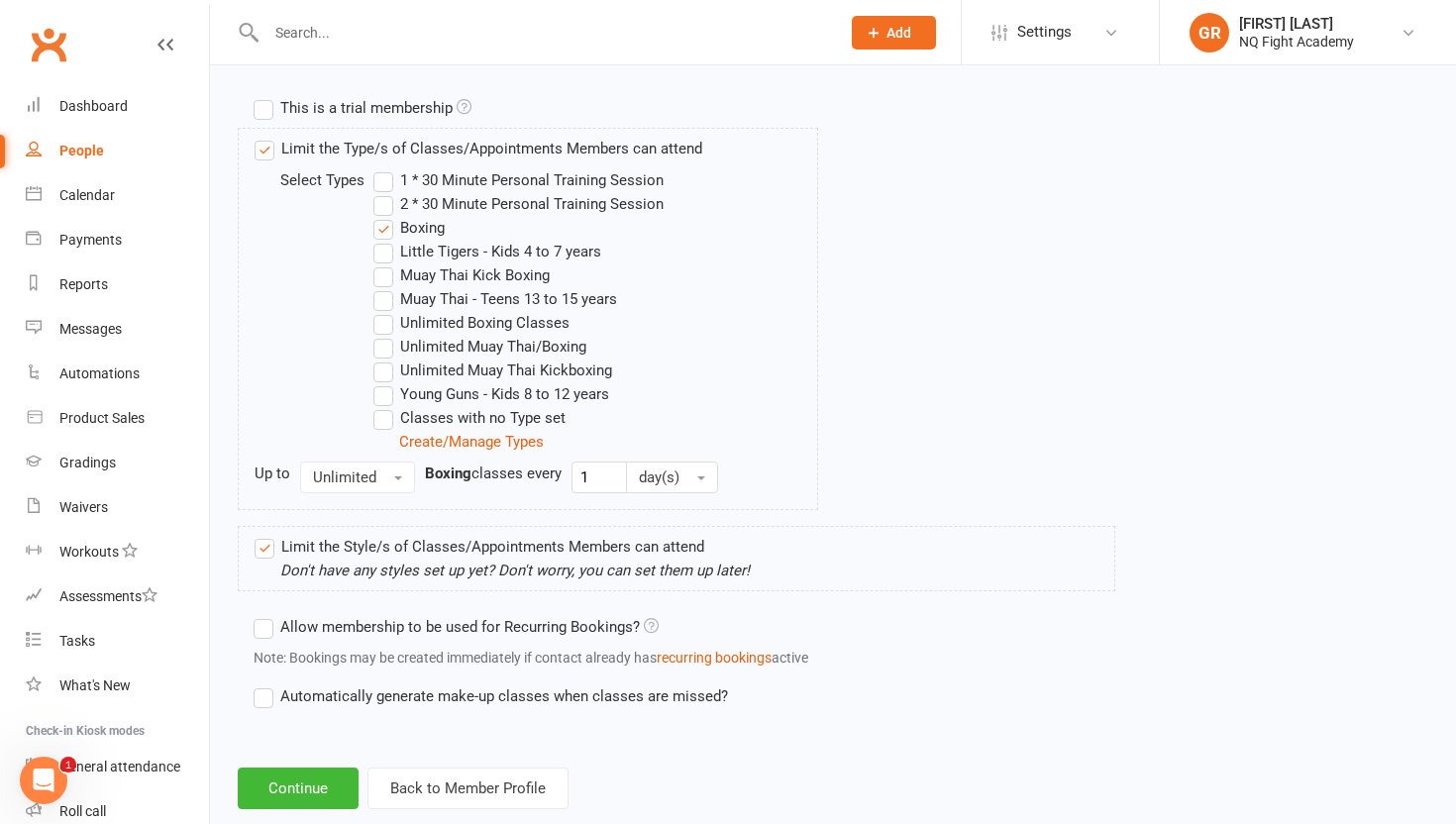 click on "Limit the Style/s of Classes/Appointments Members can attend" at bounding box center [479, 547] 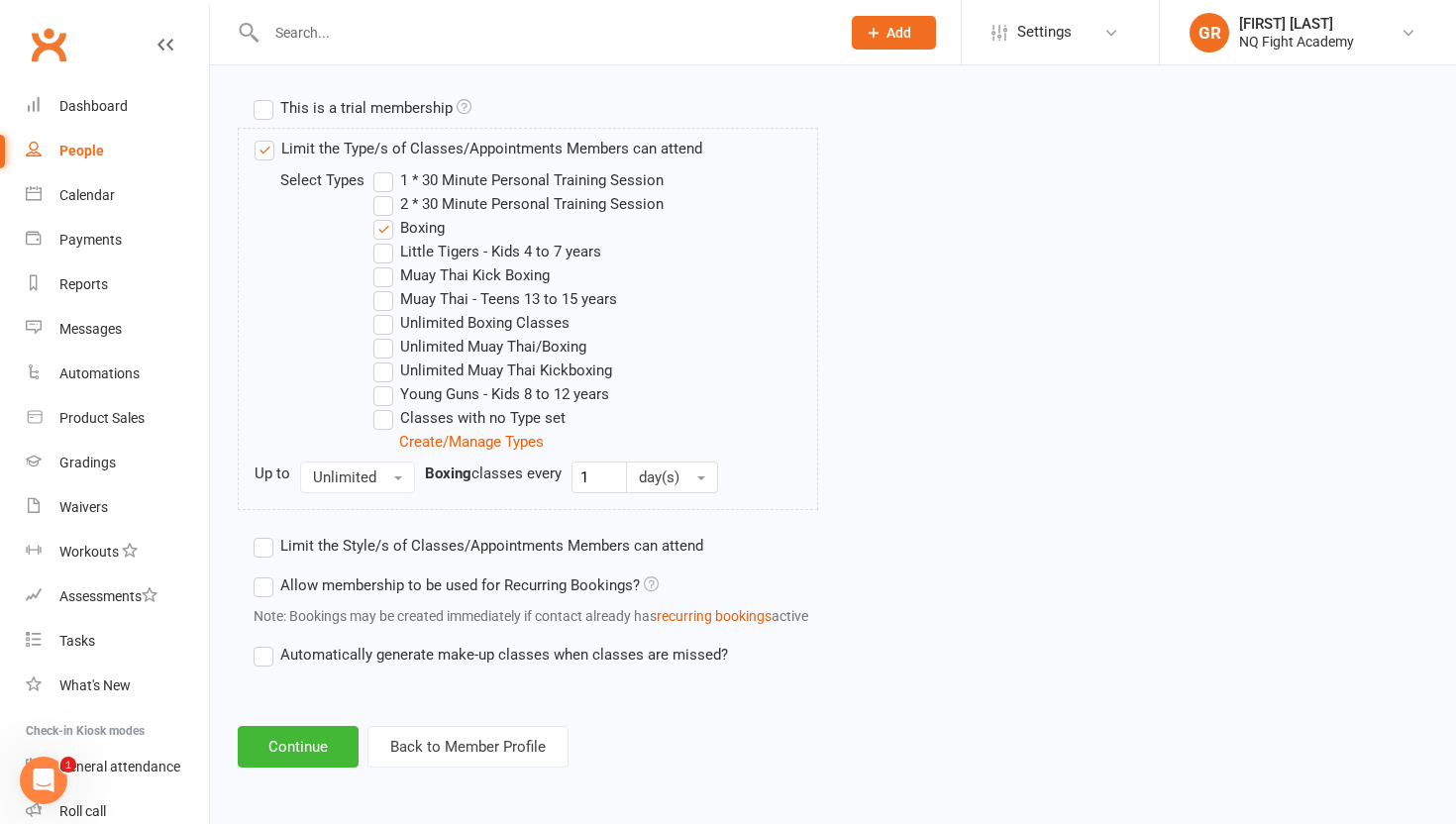 click on "Allow membership to be used for Recurring Bookings?" at bounding box center [456, 585] 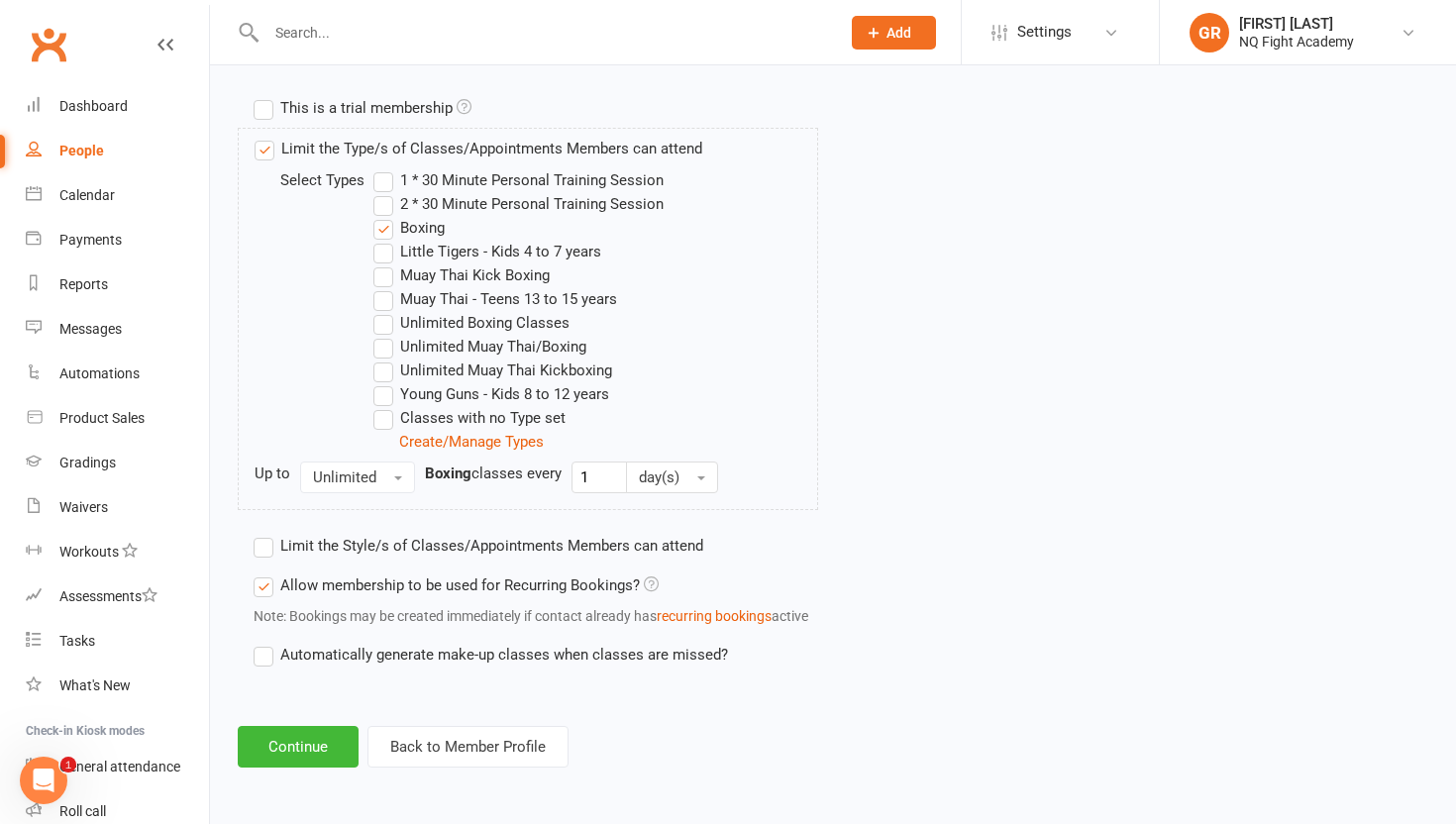 click on "Allow membership to be used for Recurring Bookings?" at bounding box center (456, 585) 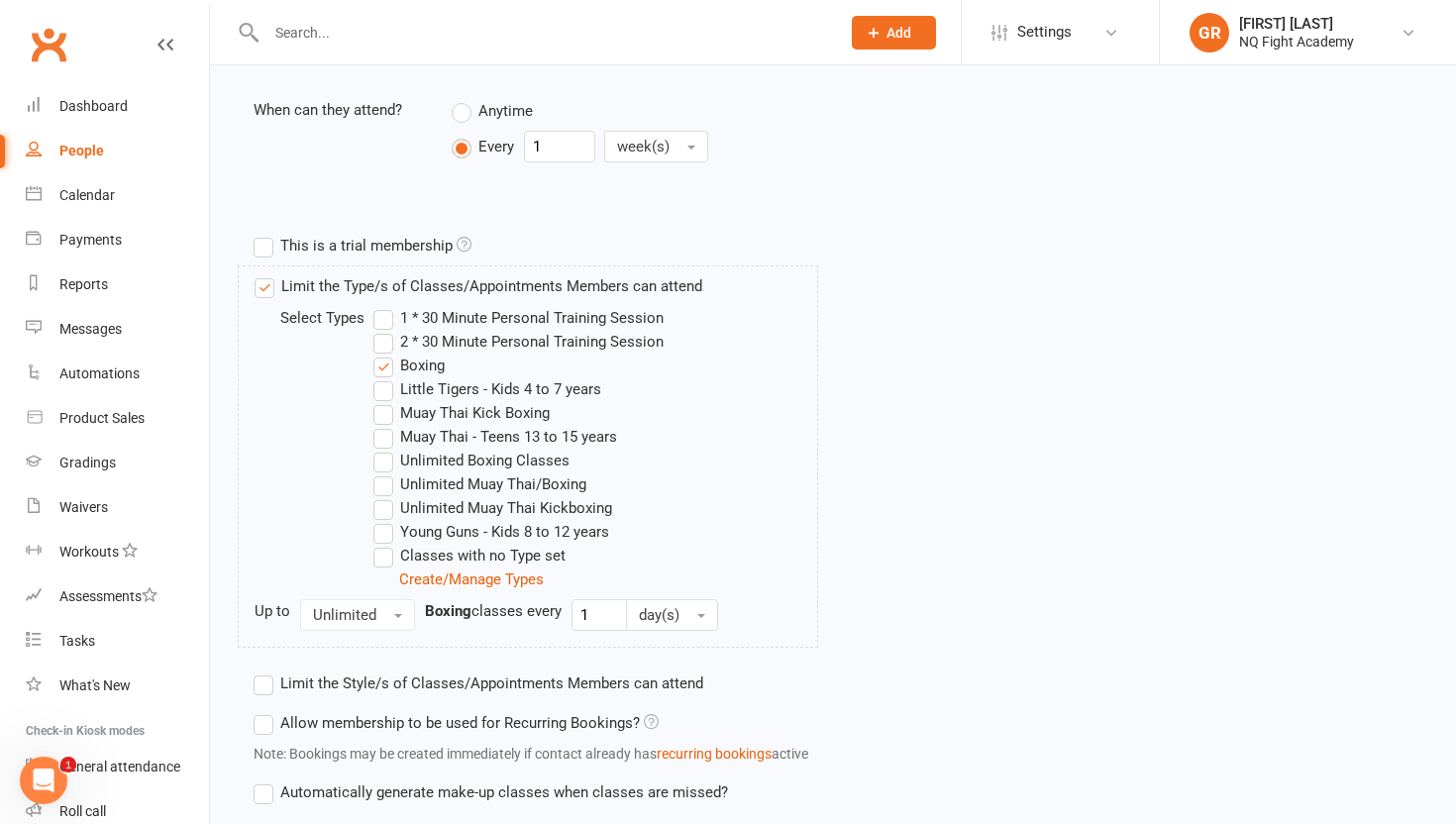 scroll, scrollTop: 962, scrollLeft: 0, axis: vertical 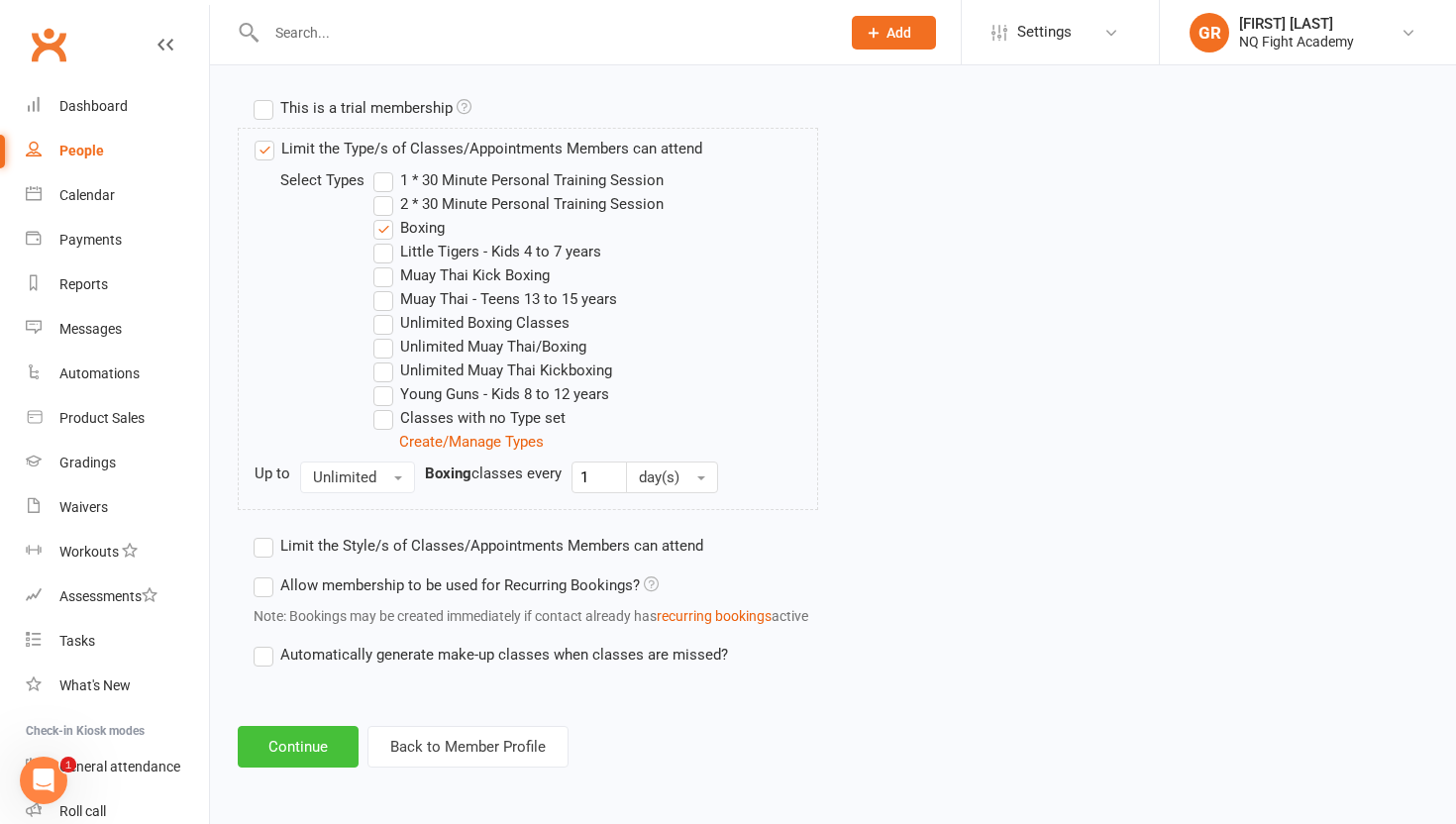 click on "Continue" at bounding box center (298, 747) 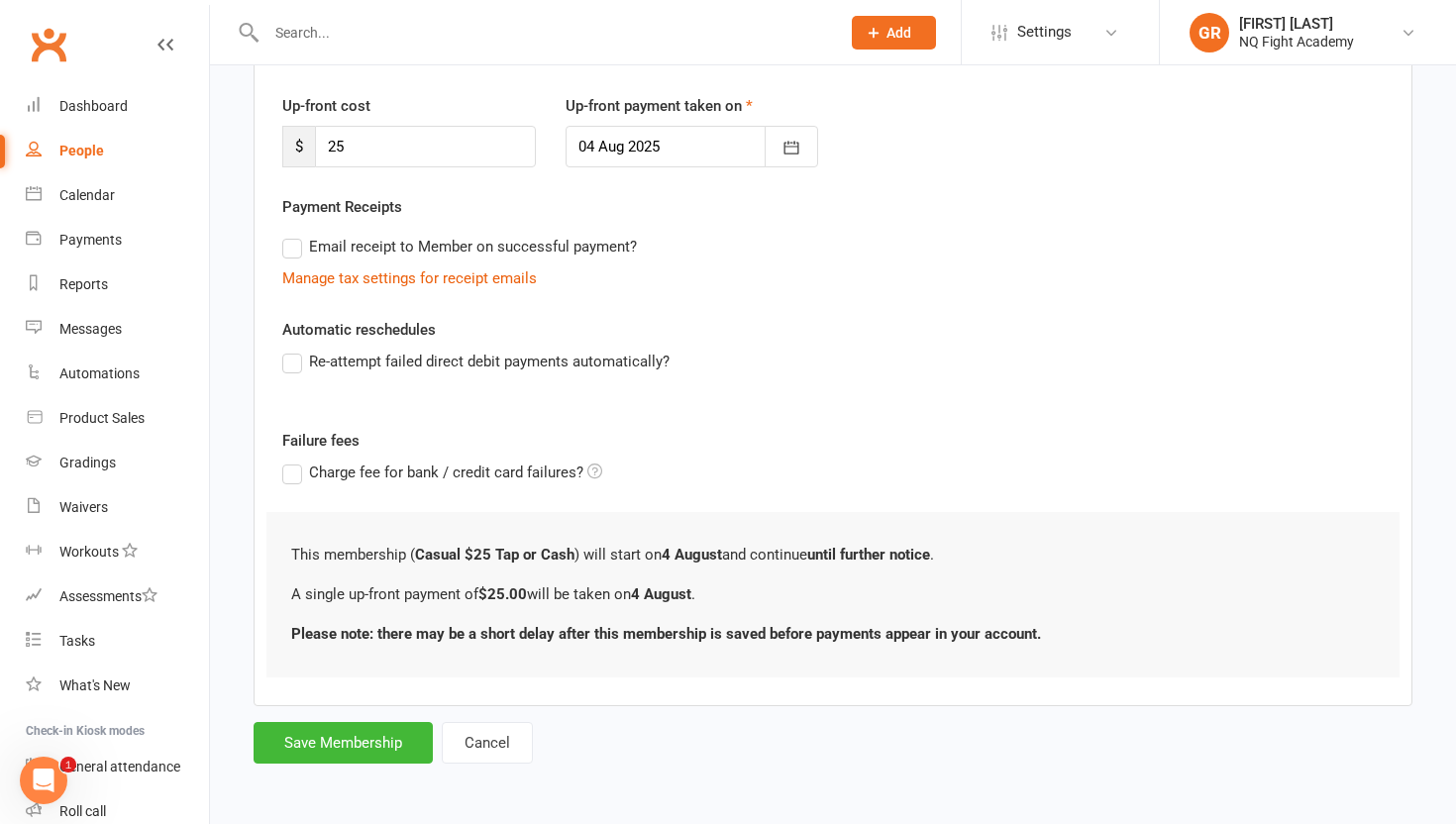 scroll, scrollTop: 0, scrollLeft: 0, axis: both 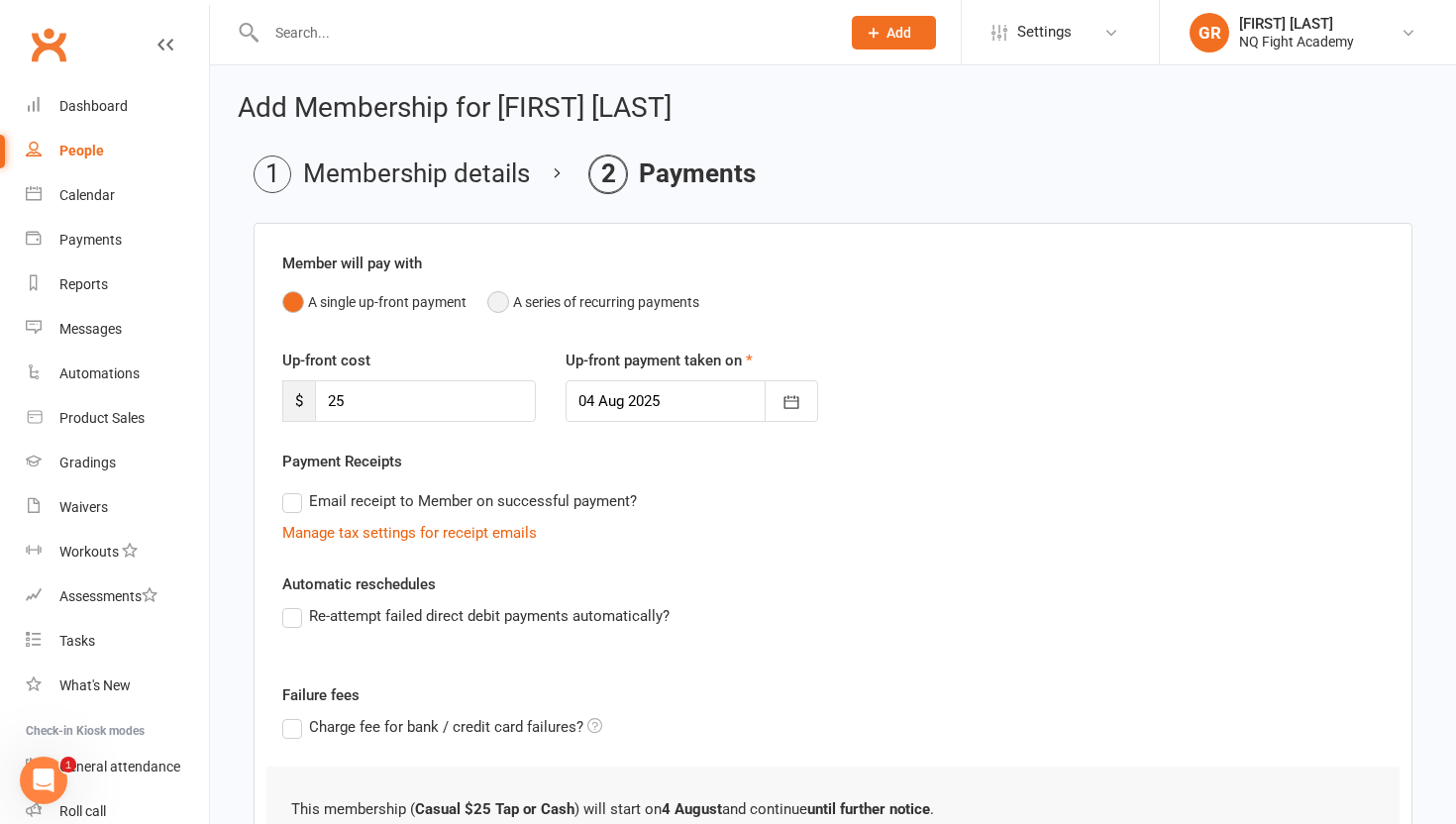 click on "A series of recurring payments" at bounding box center [593, 302] 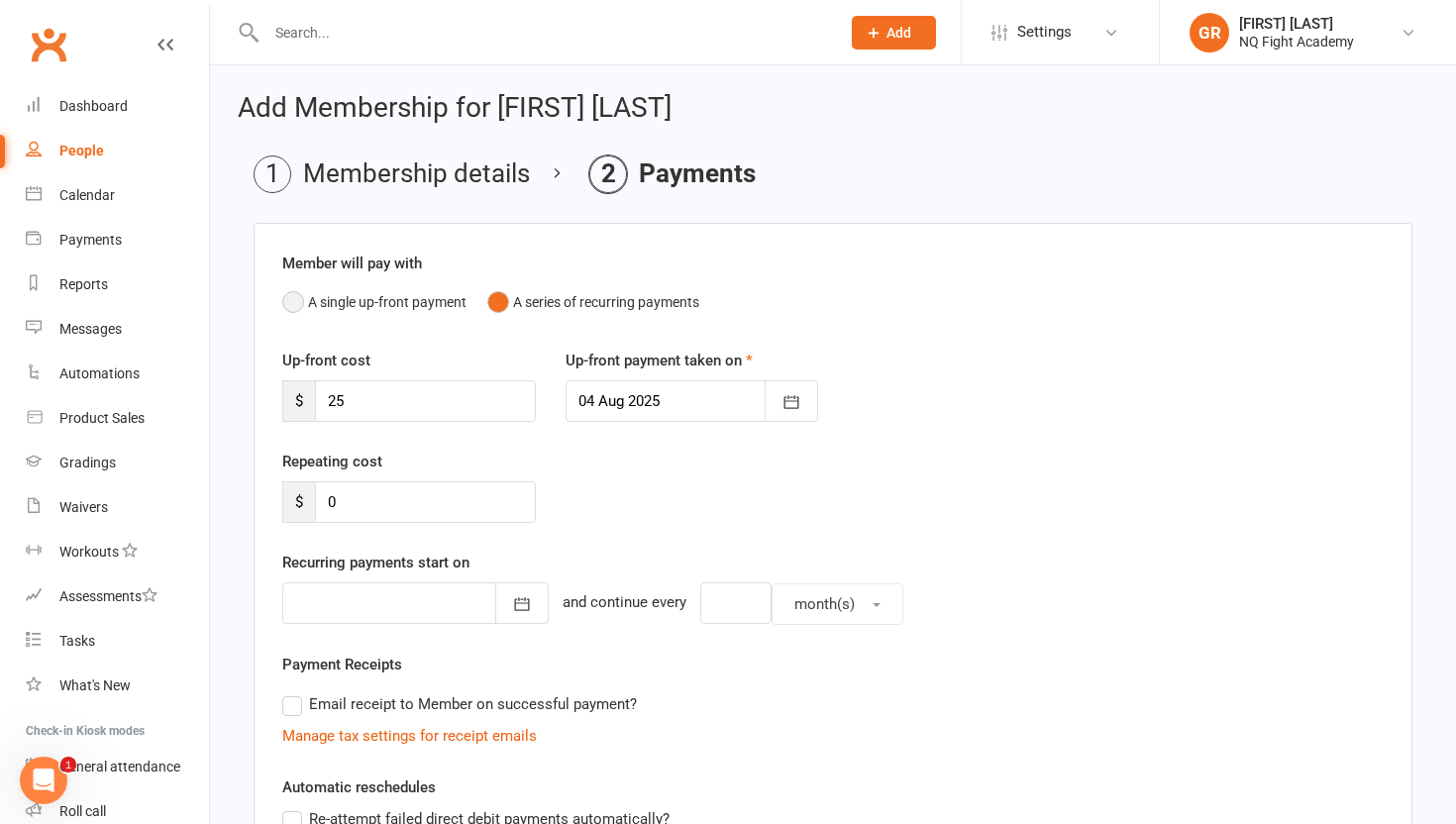 click on "A single up-front payment" at bounding box center [374, 302] 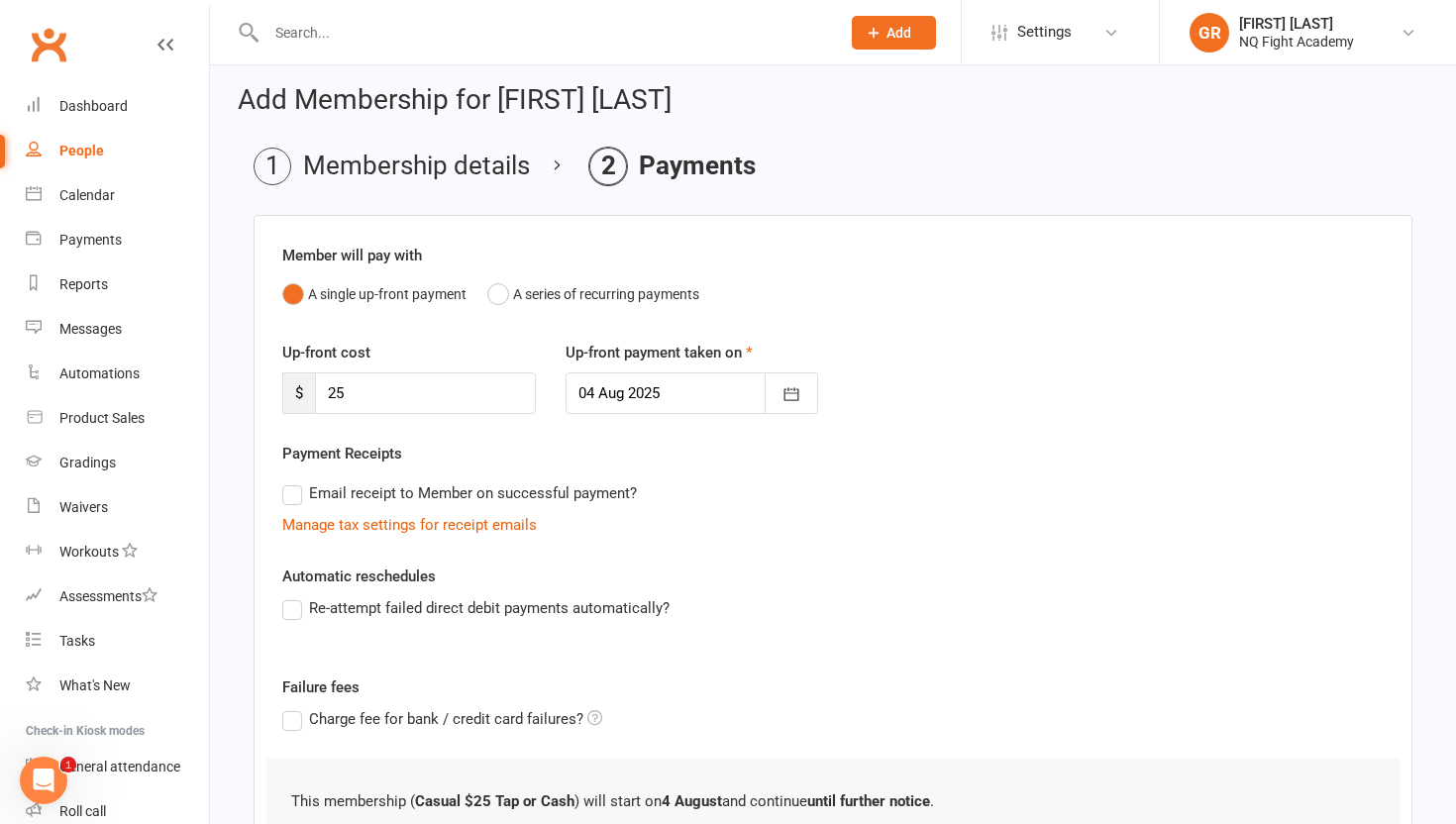 scroll, scrollTop: 0, scrollLeft: 0, axis: both 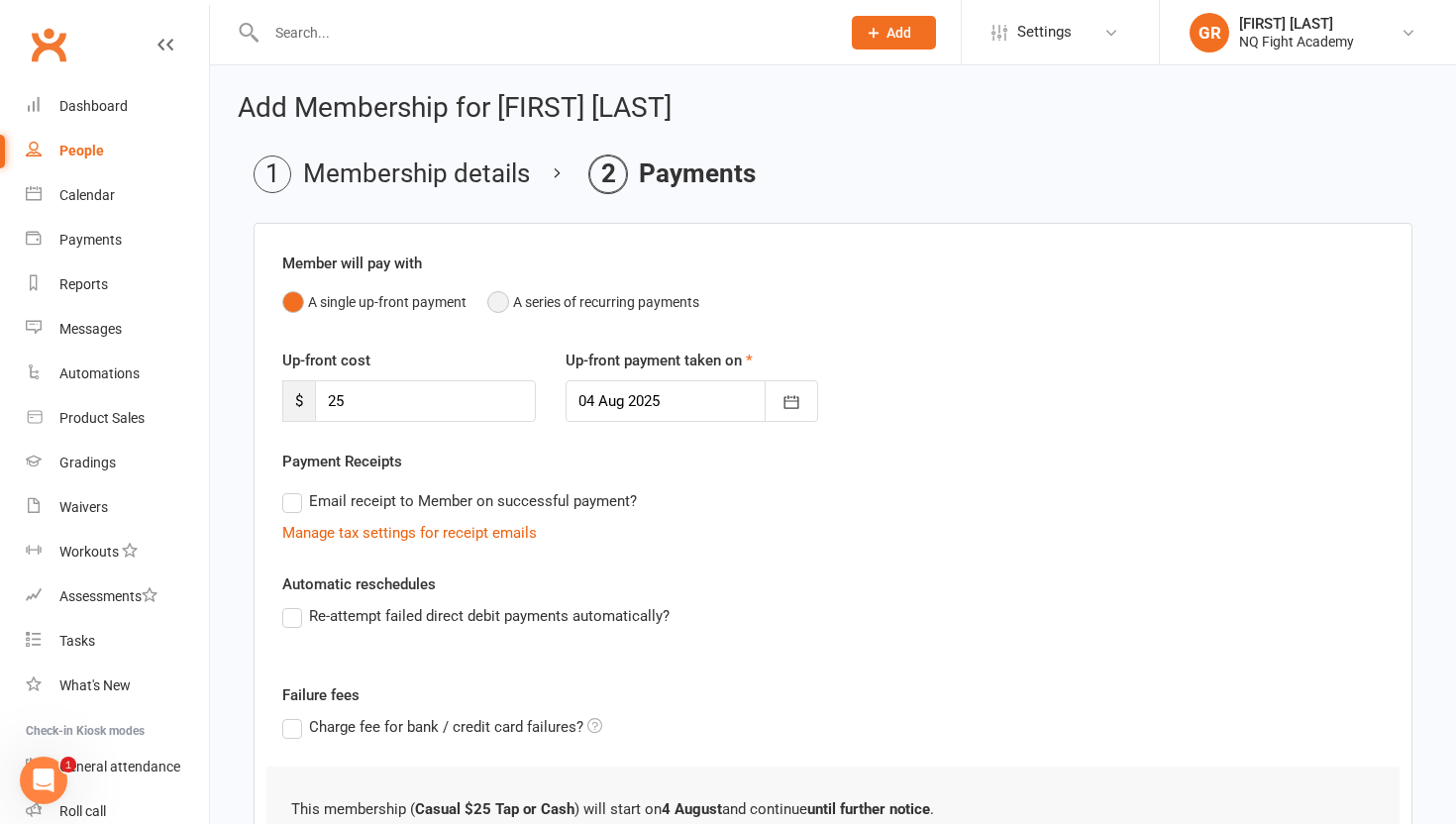 click on "A series of recurring payments" at bounding box center [593, 302] 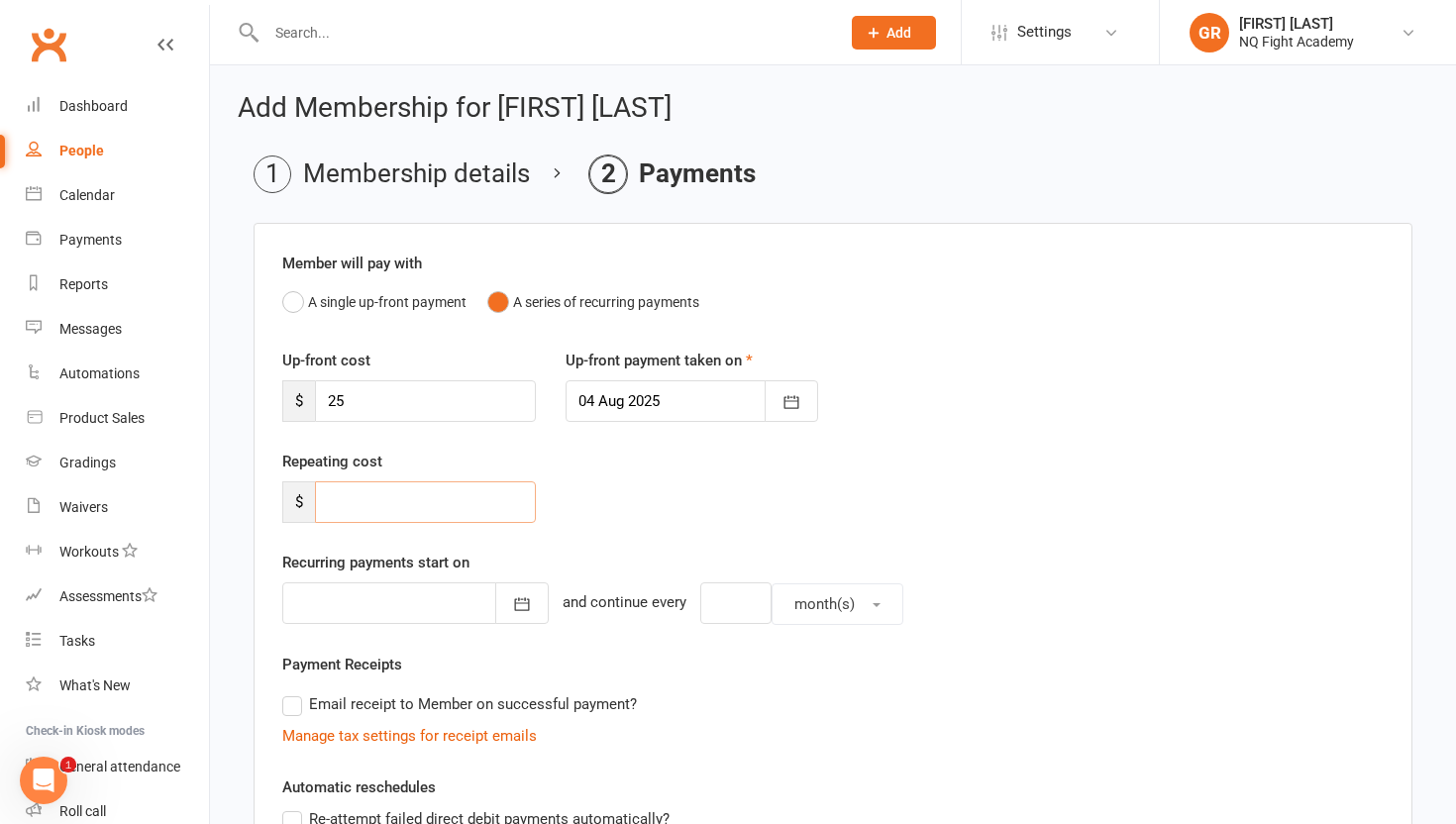click at bounding box center [425, 502] 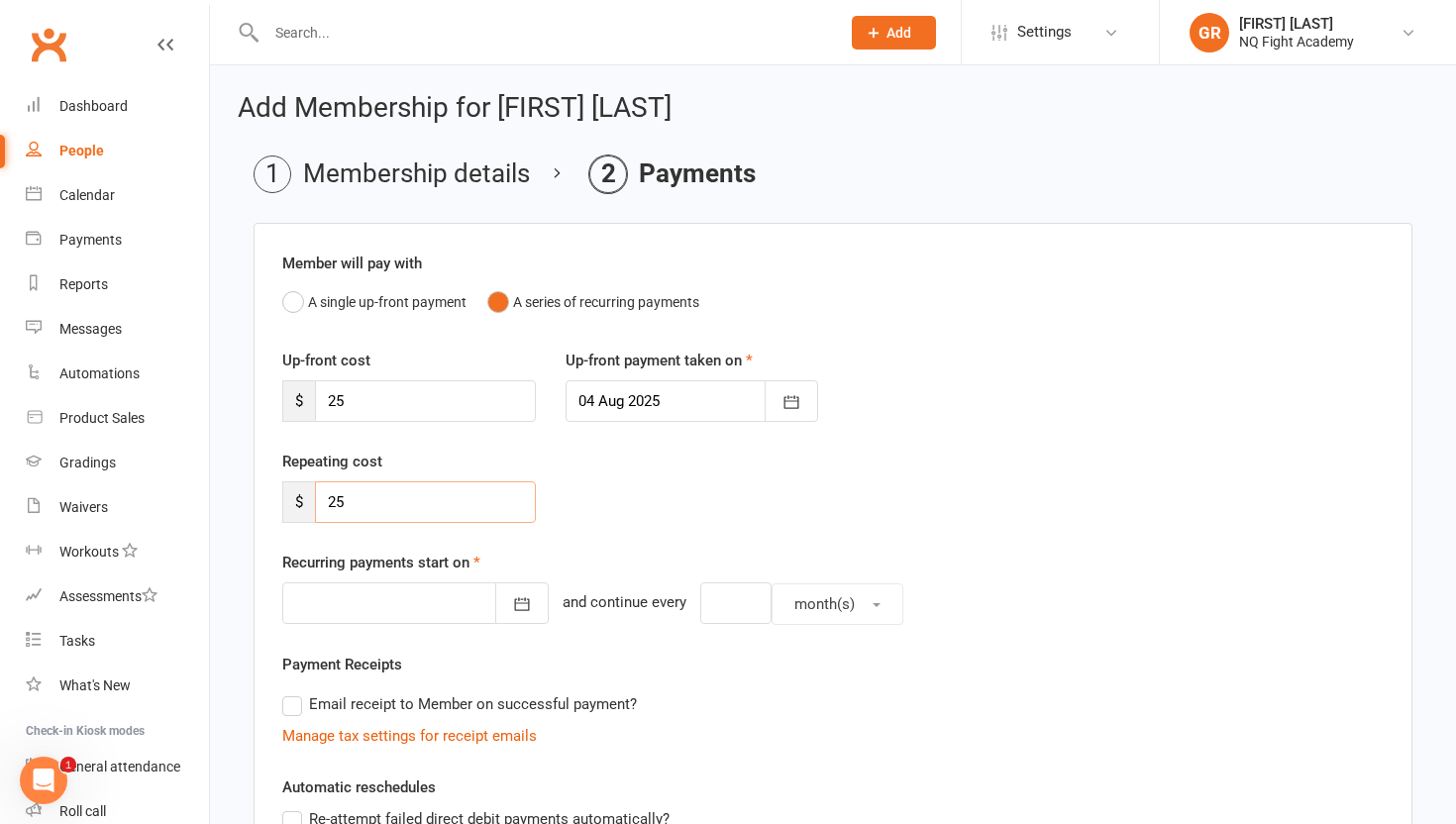 type on "25" 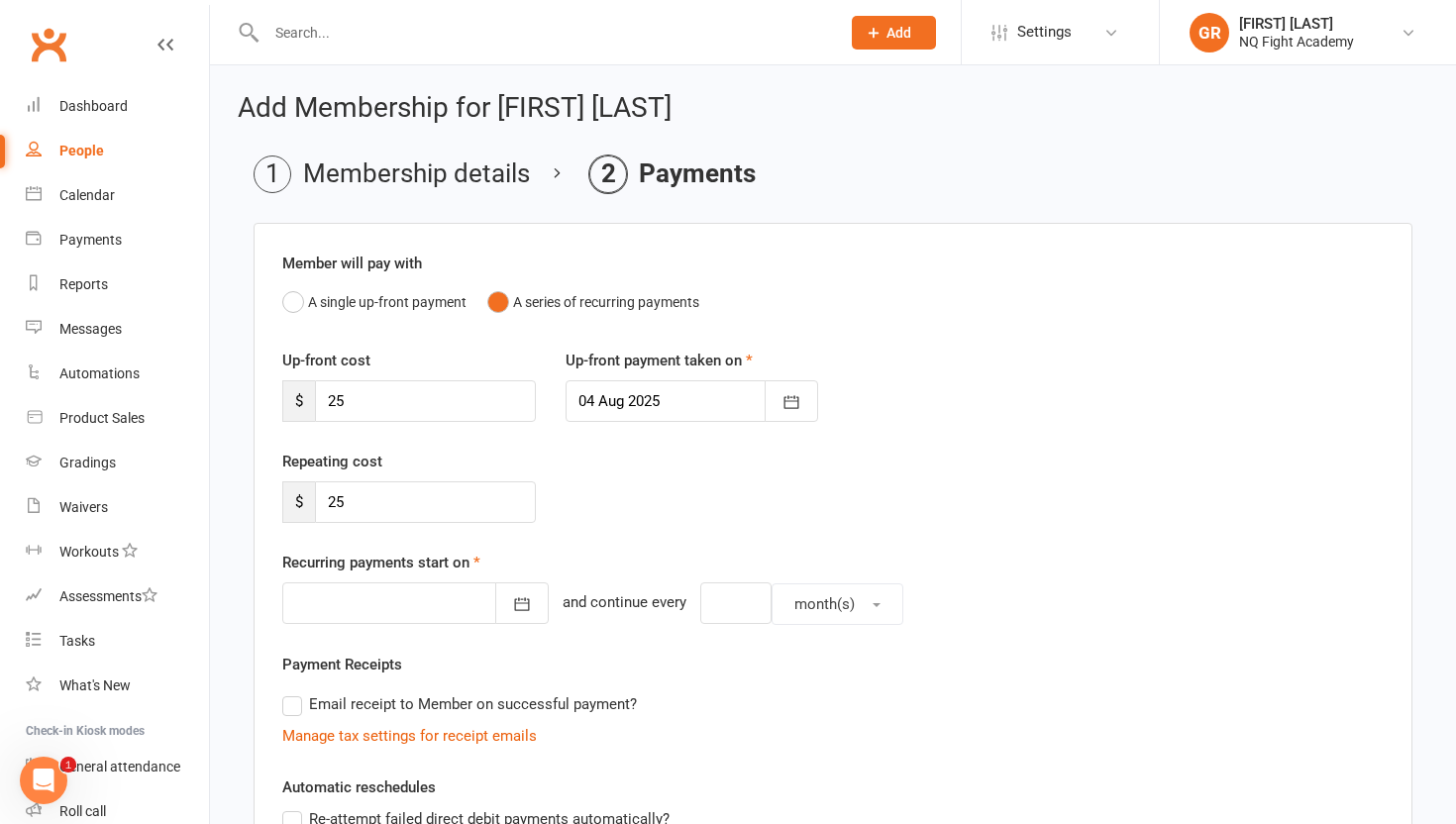 click at bounding box center [415, 603] 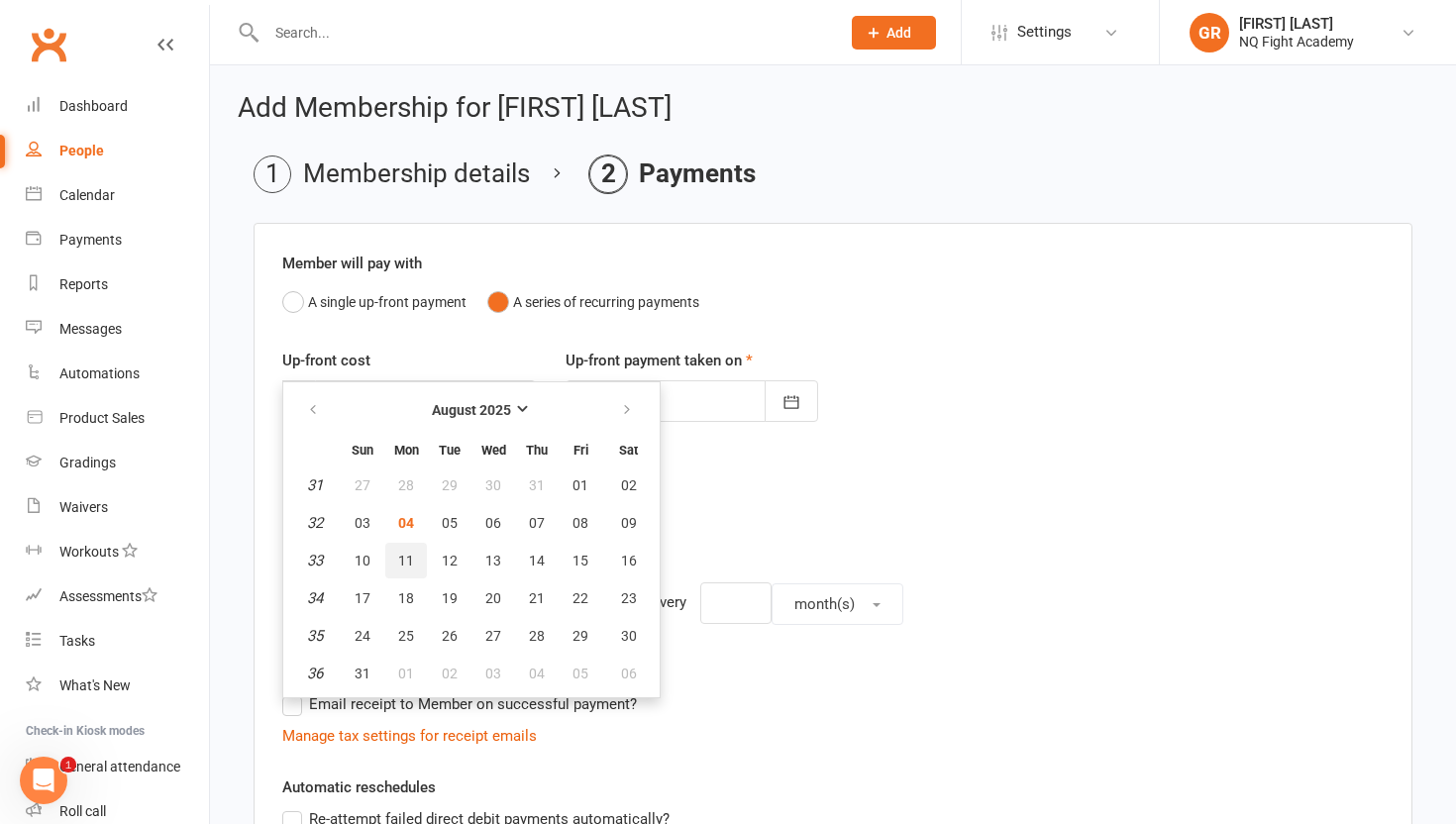click on "11" at bounding box center (406, 561) 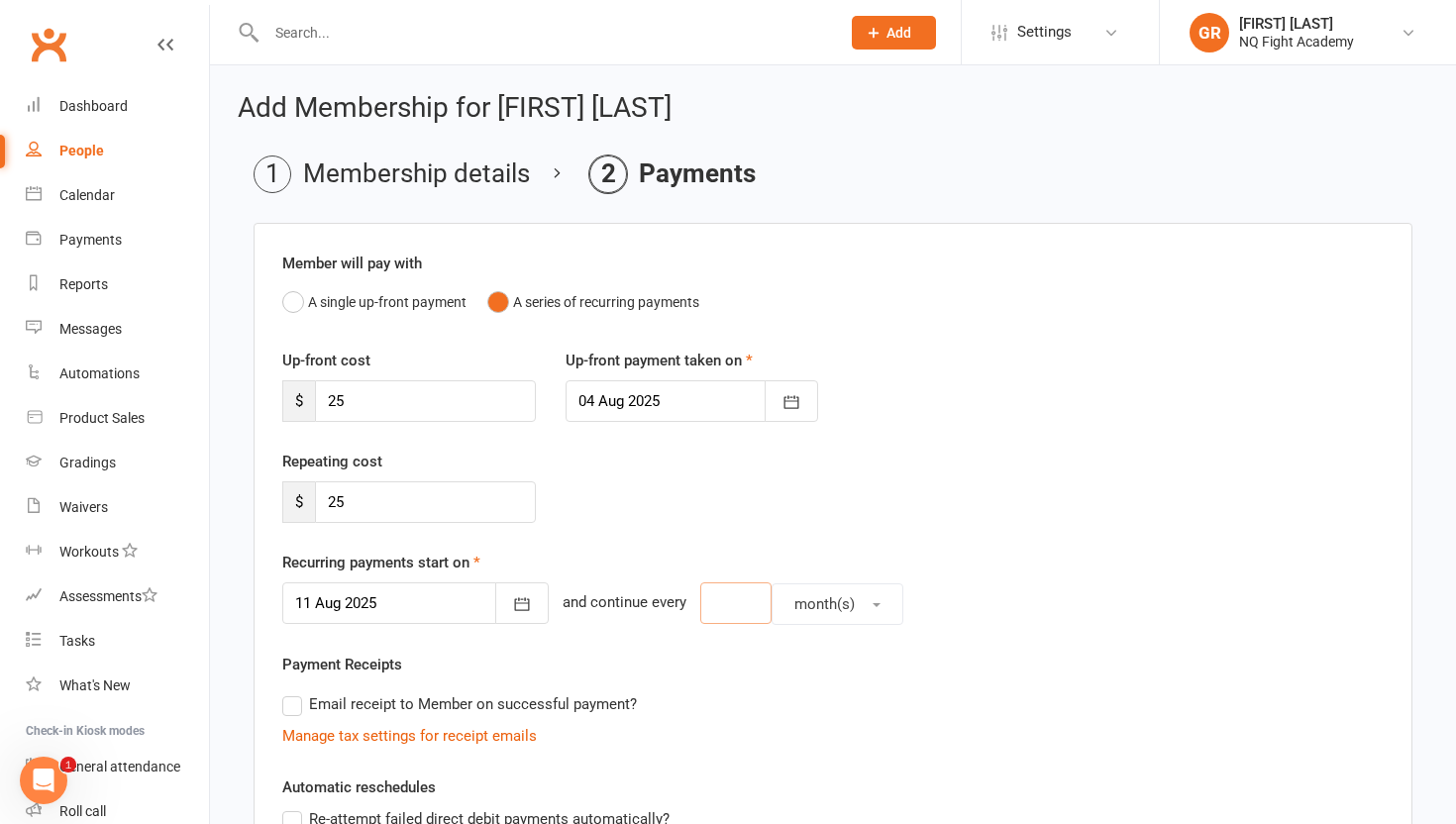 click at bounding box center [736, 603] 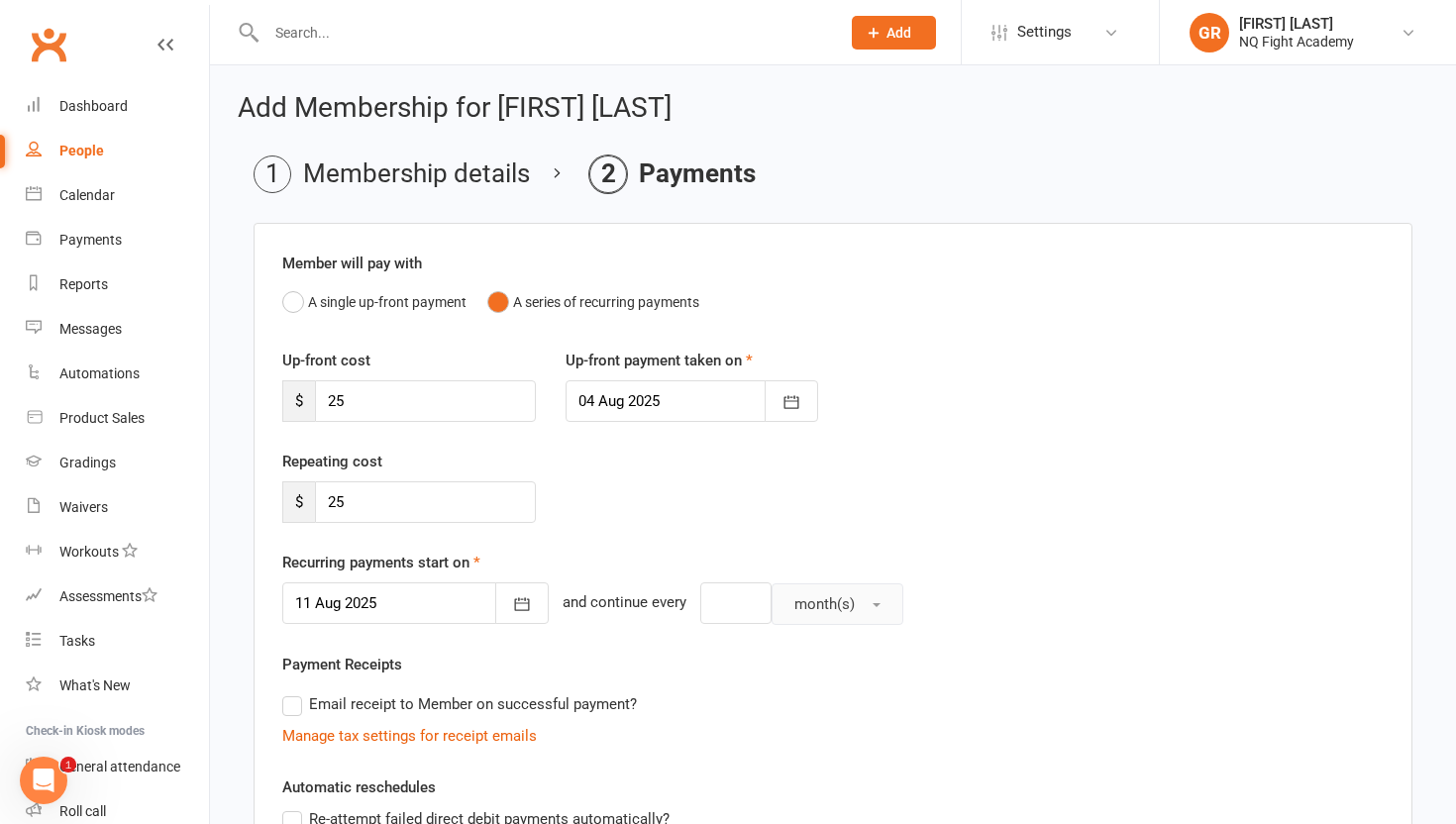 click on "month(s)" at bounding box center (824, 604) 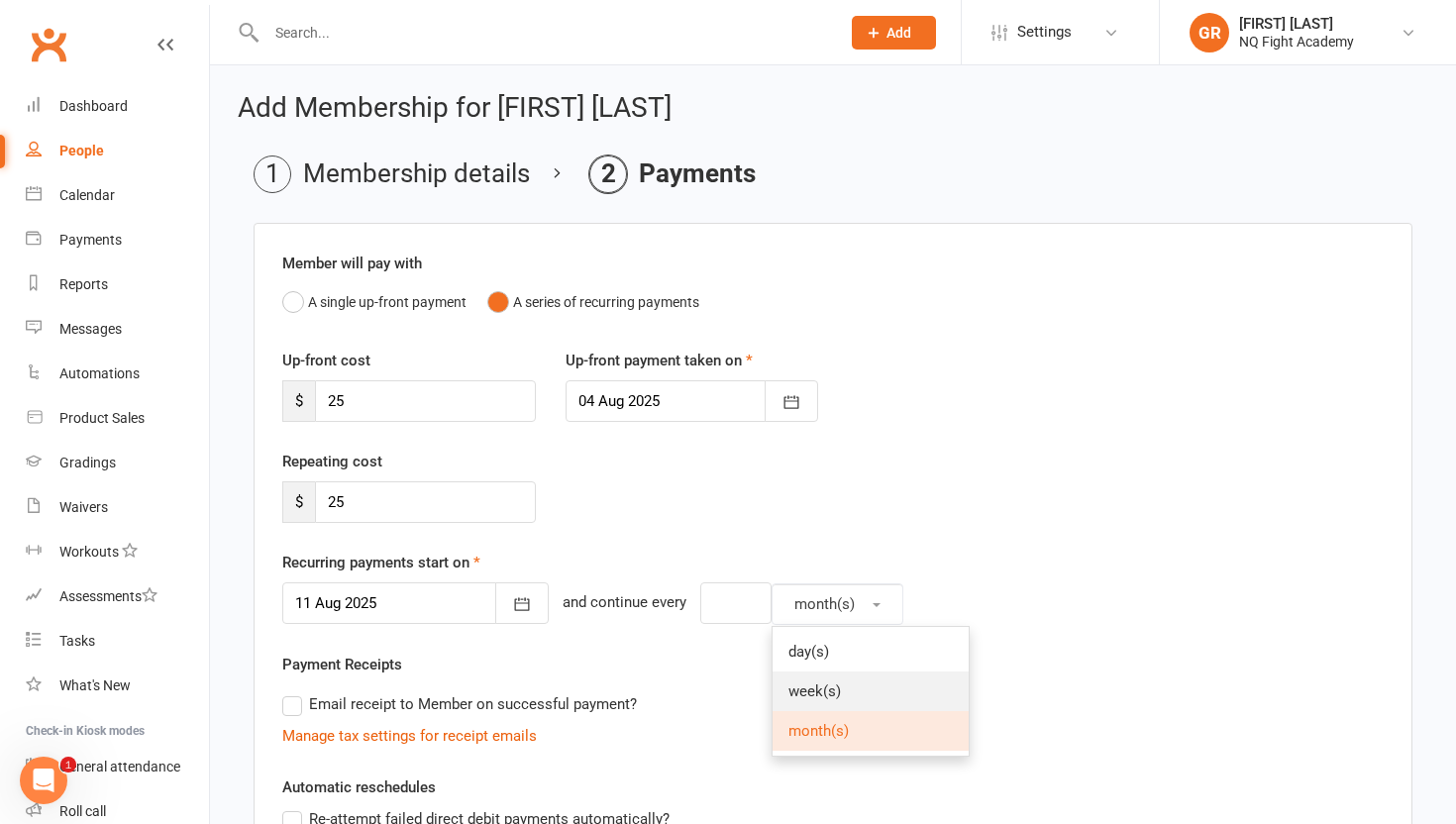 click on "week(s)" at bounding box center (814, 691) 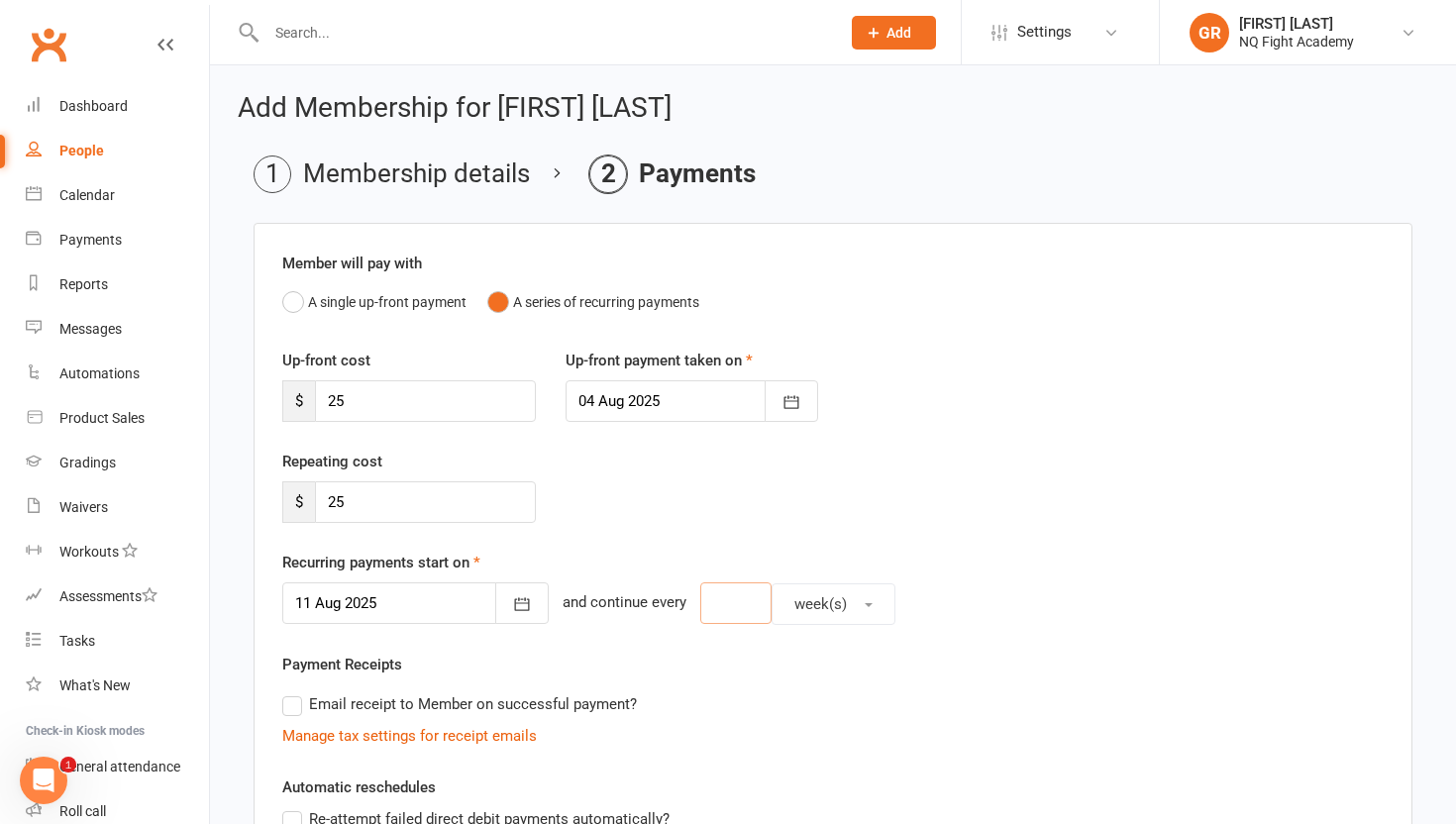 click at bounding box center (736, 603) 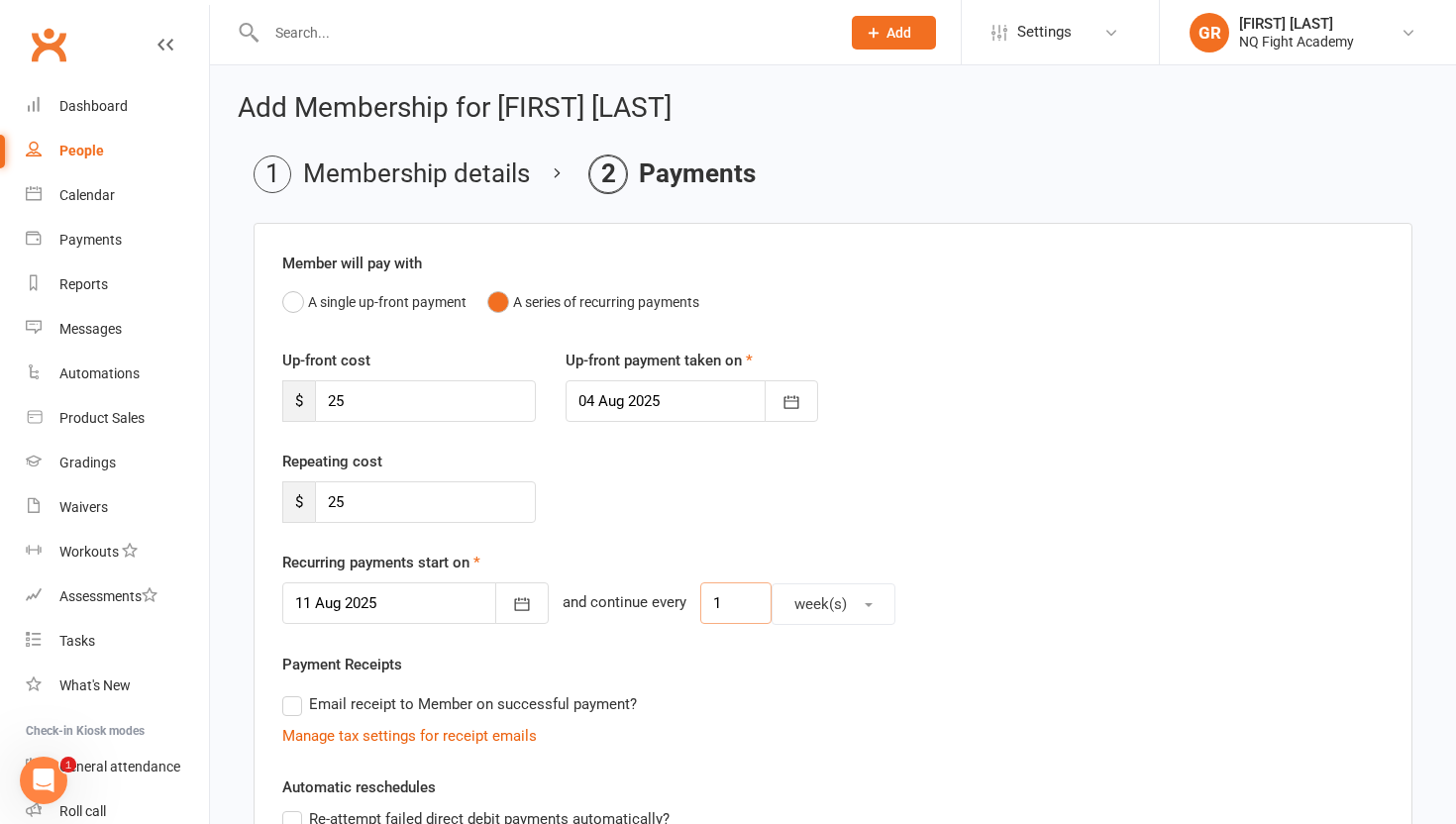 type on "1" 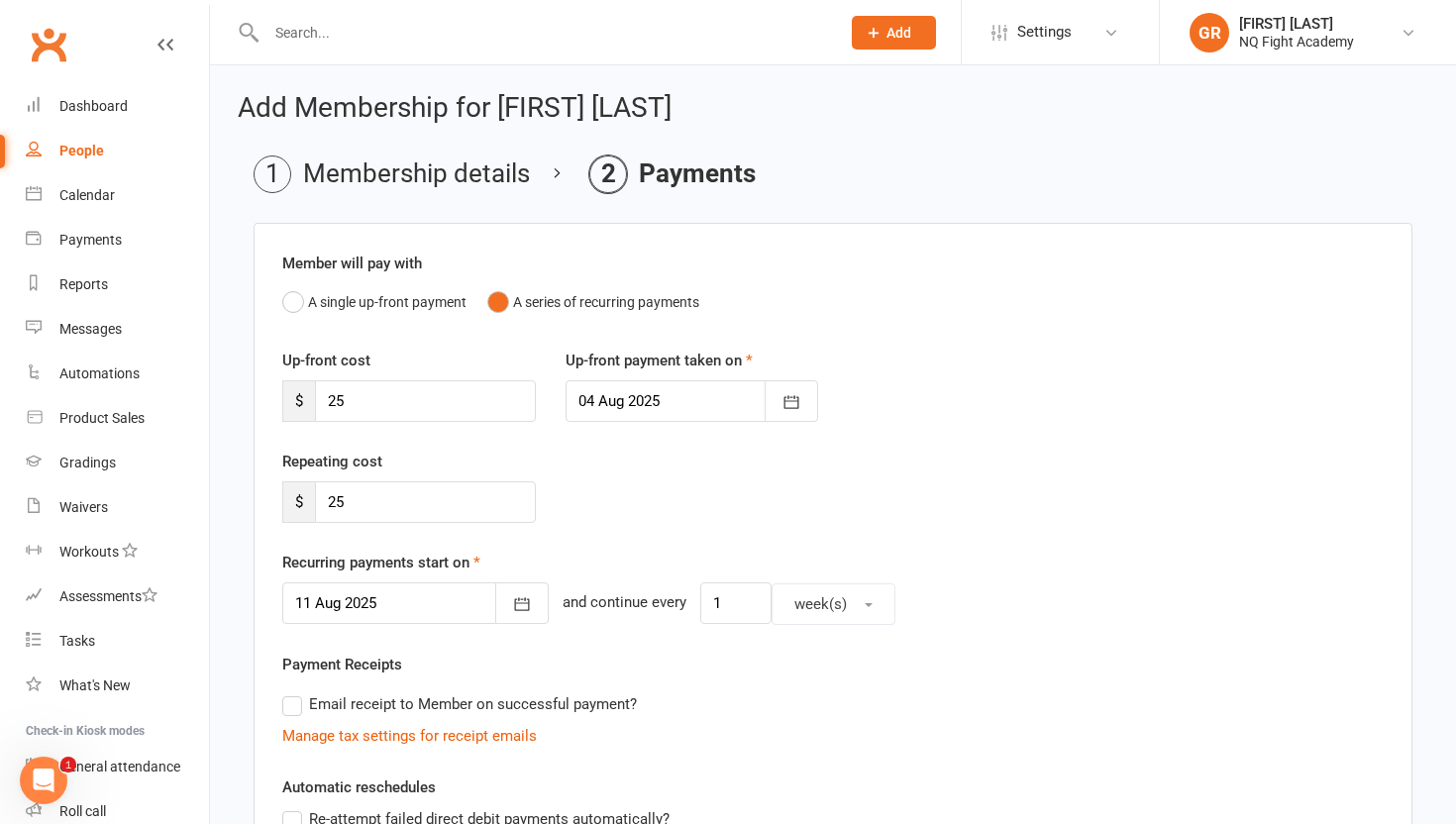 click on "Repeating cost  $ 25" at bounding box center (833, 500) 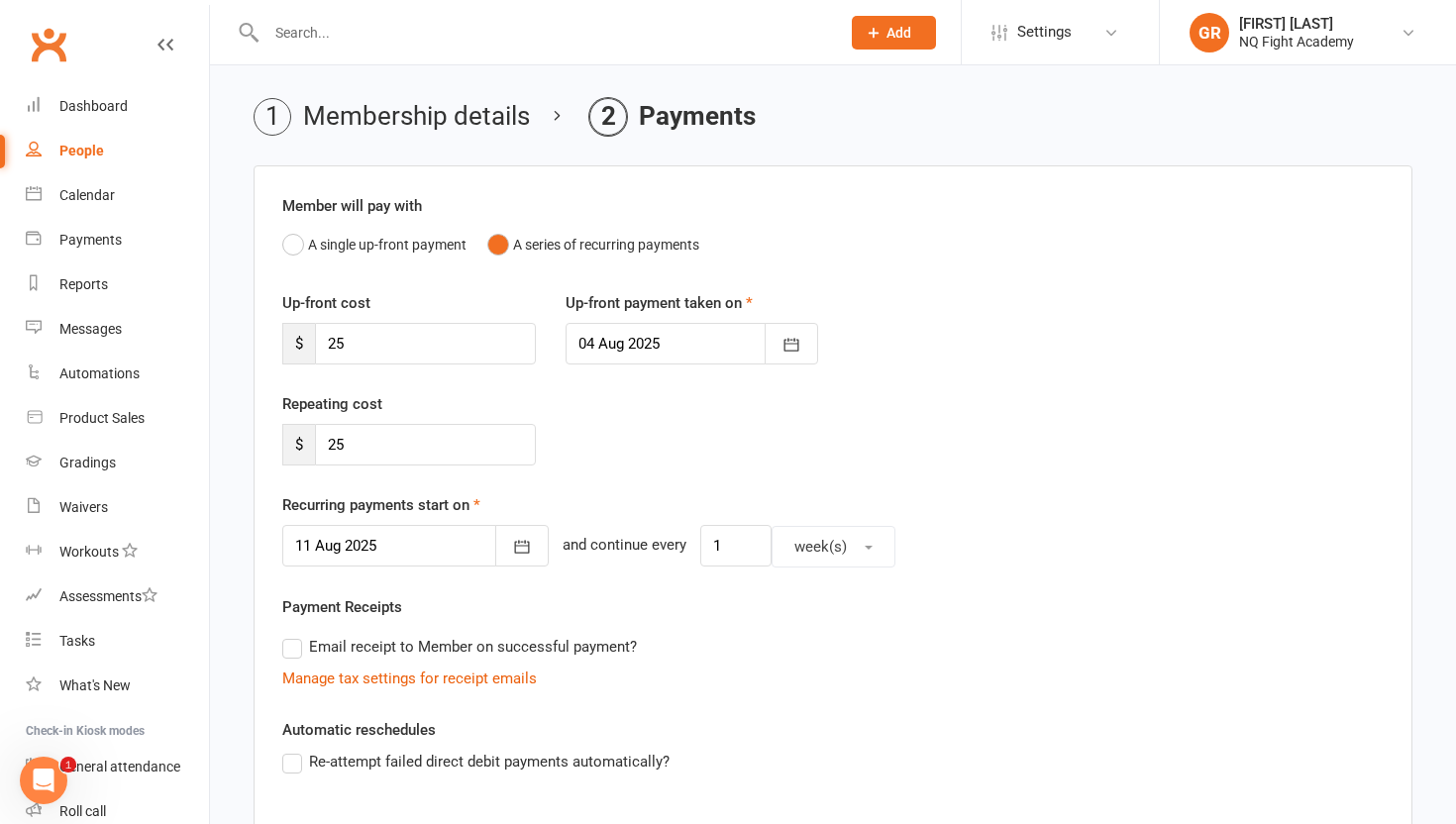 scroll, scrollTop: 60, scrollLeft: 0, axis: vertical 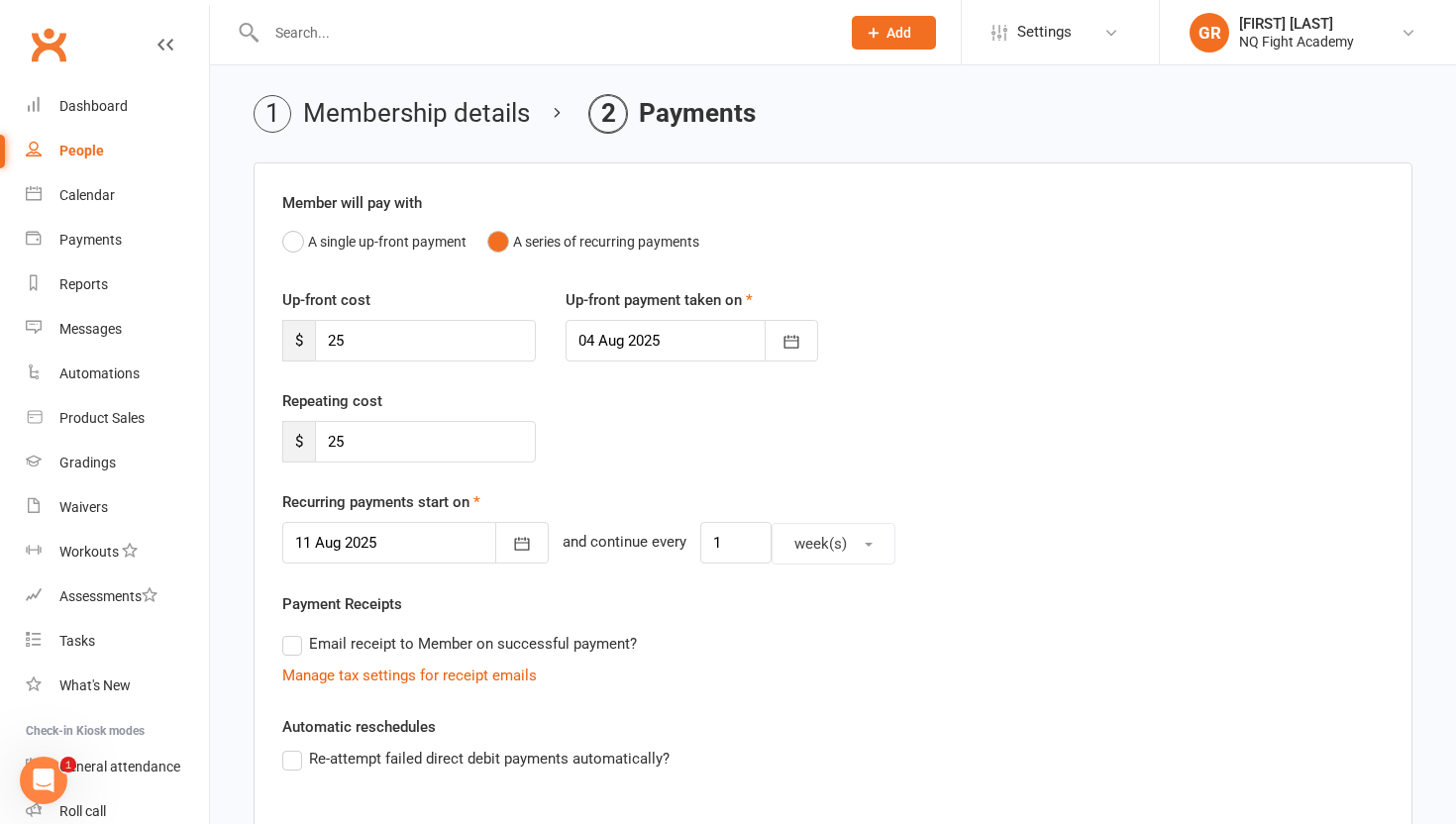 click on "Email receipt to Member on successful payment?" at bounding box center [460, 644] 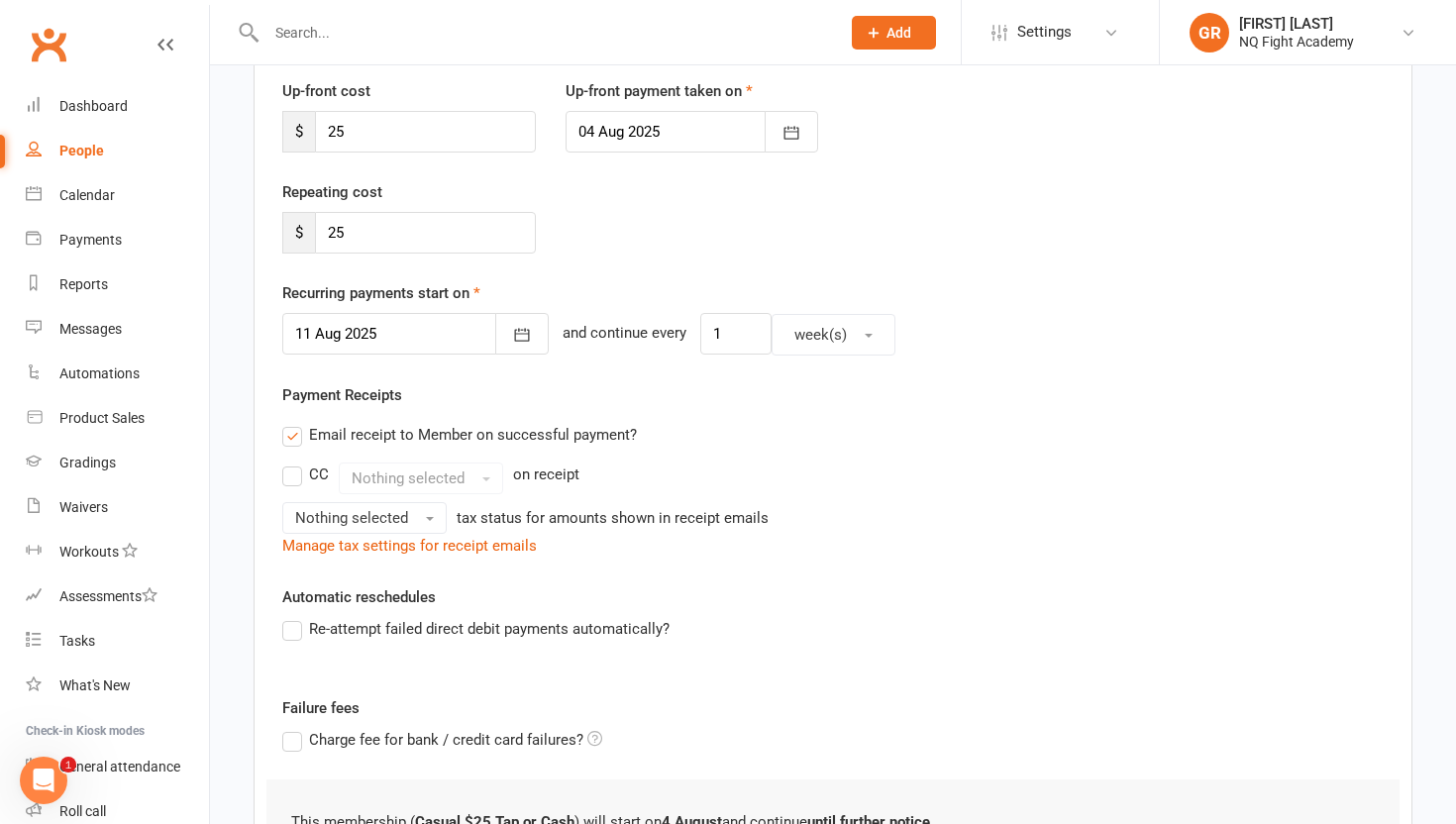 scroll, scrollTop: 272, scrollLeft: 0, axis: vertical 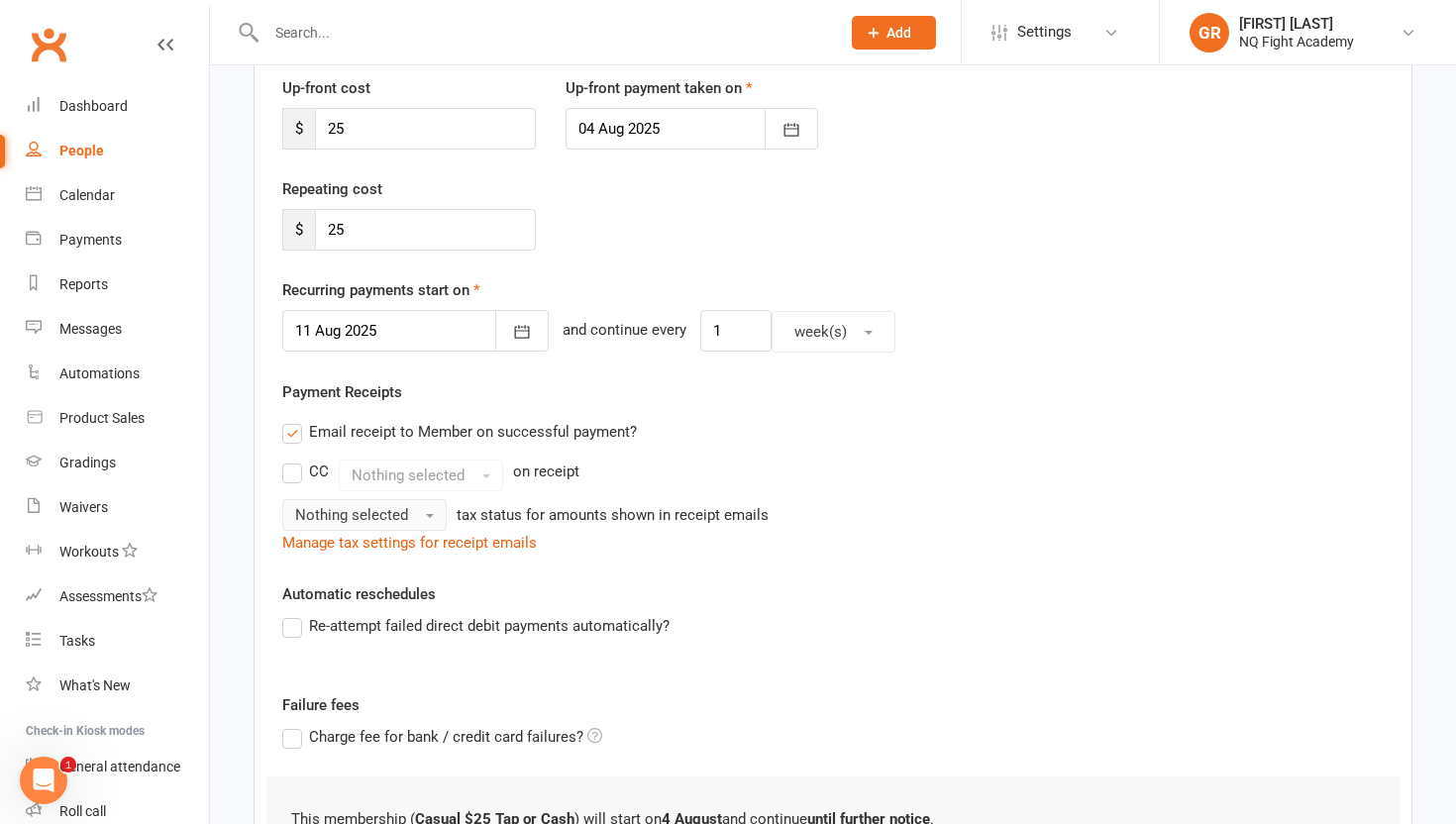 click on "Nothing selected" at bounding box center (364, 515) 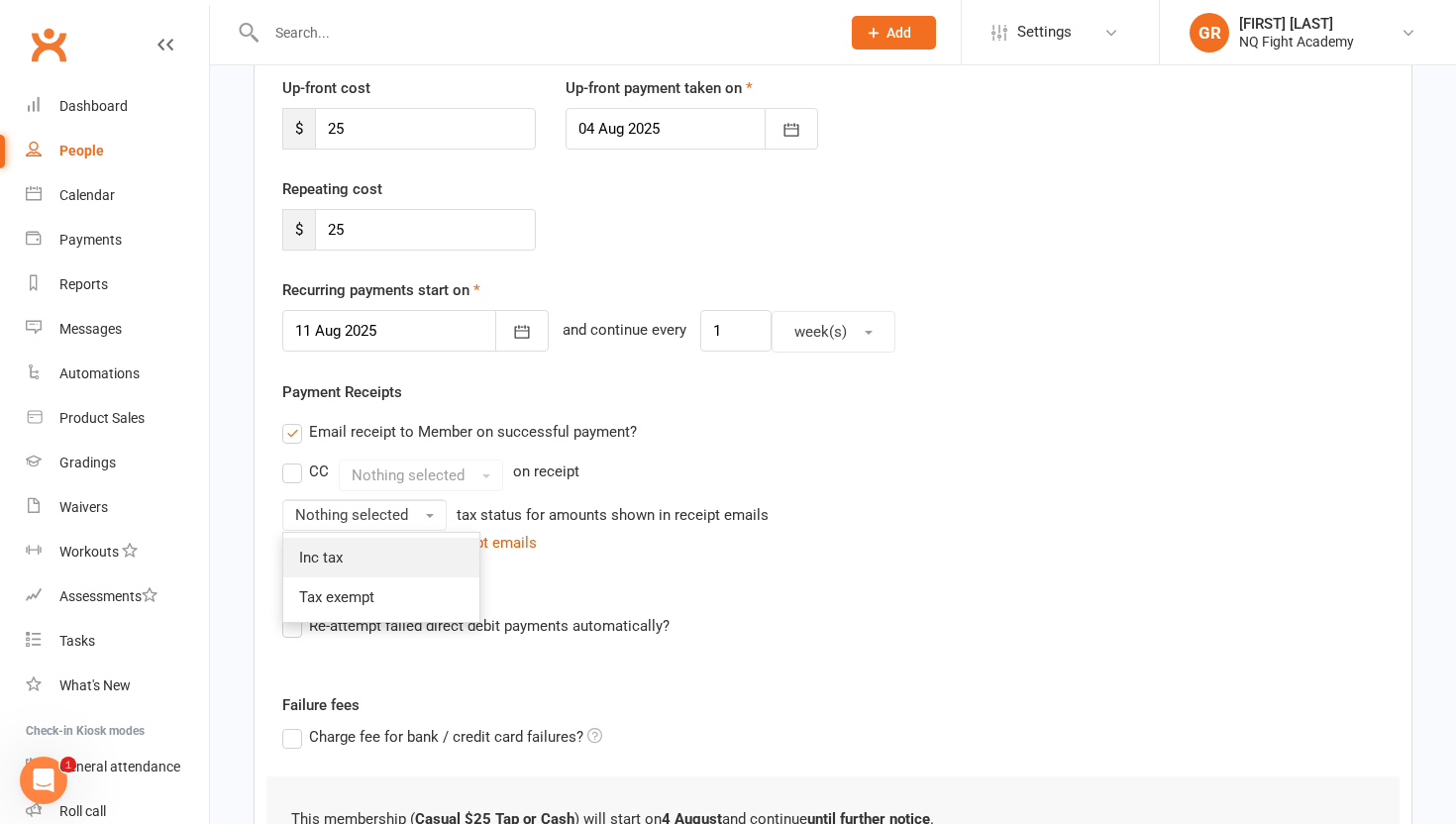 click on "Inc tax" at bounding box center (381, 558) 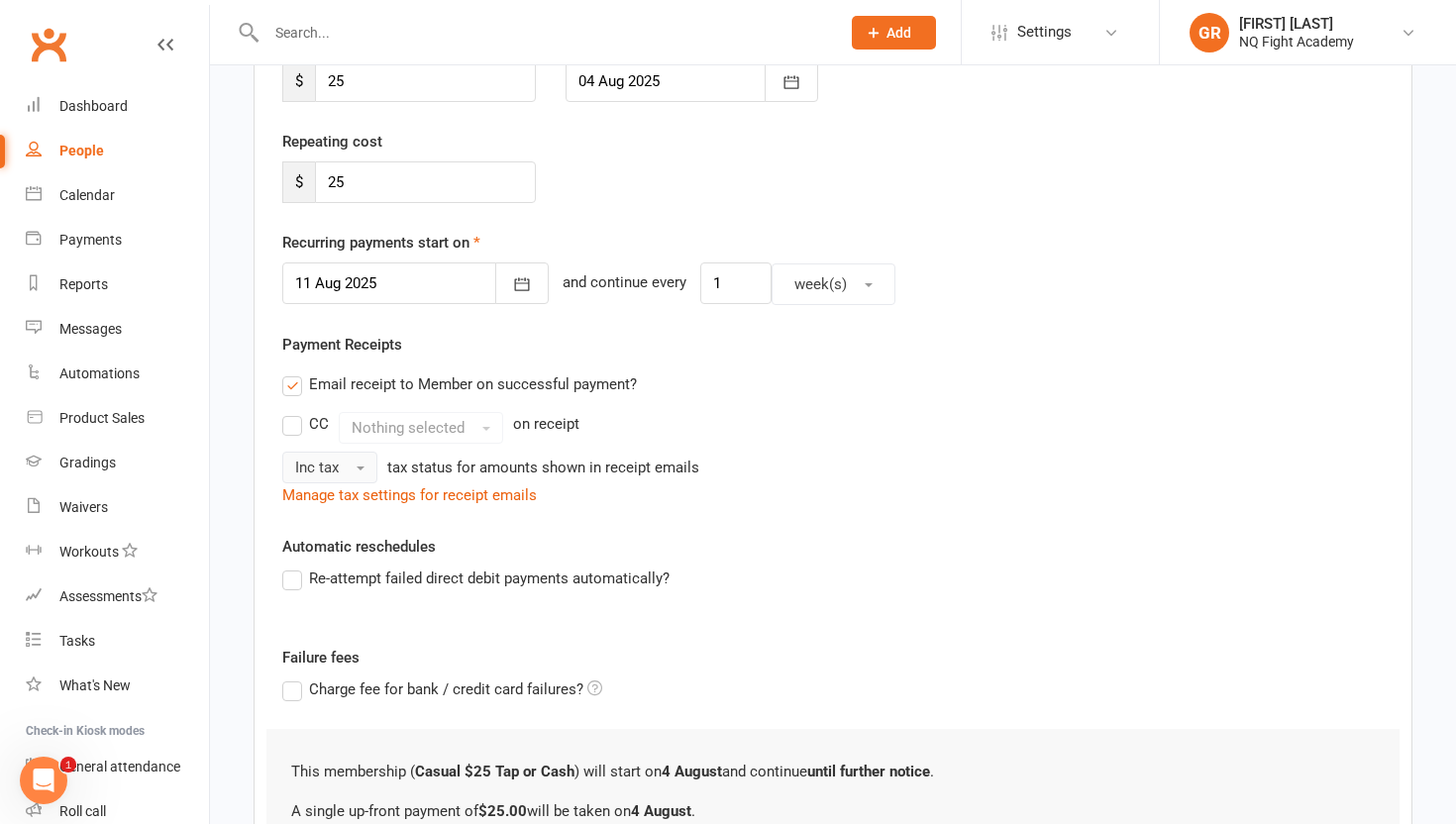 scroll, scrollTop: 326, scrollLeft: 0, axis: vertical 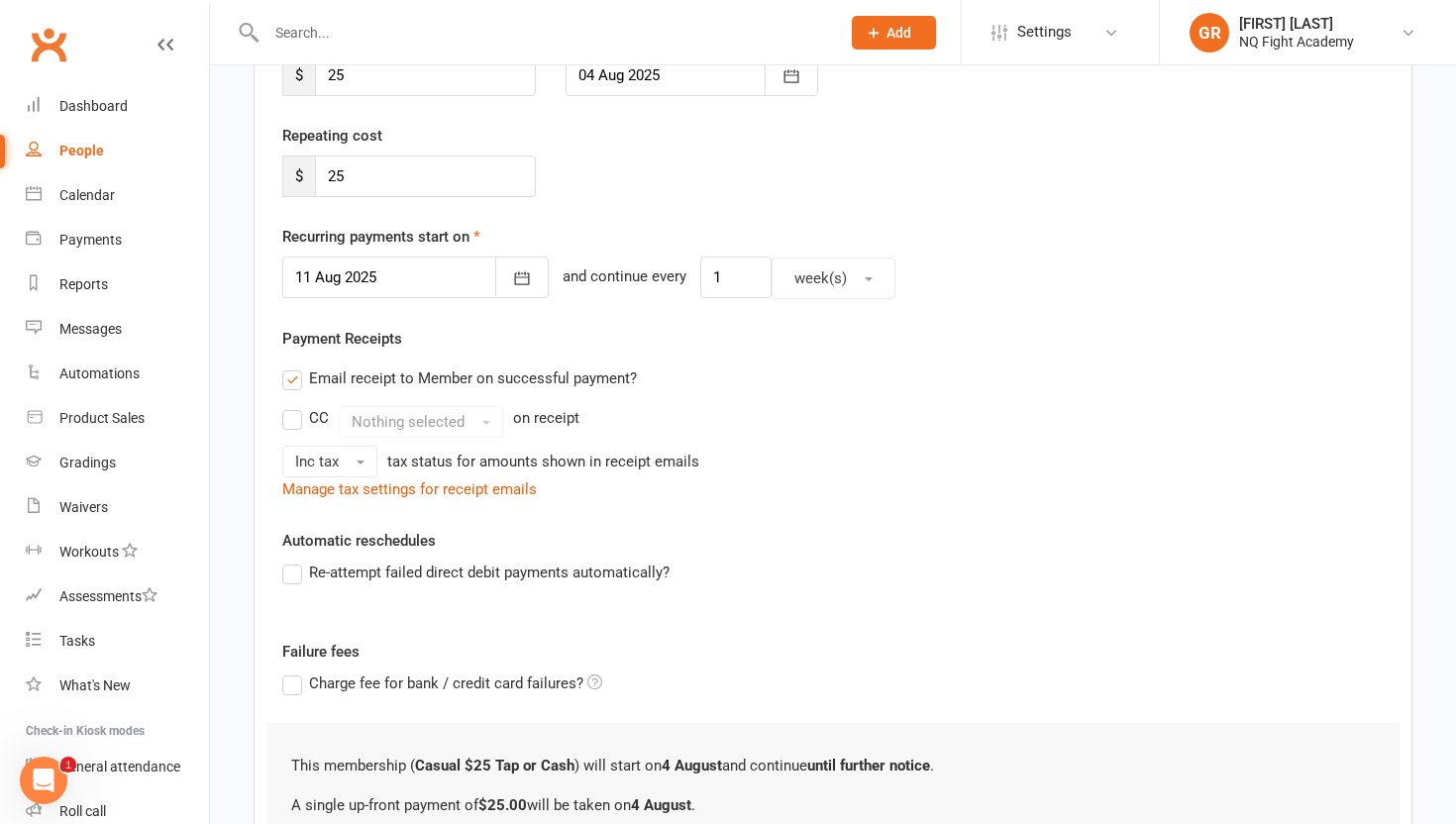 click on "Re-attempt failed direct debit payments automatically?" at bounding box center [475, 572] 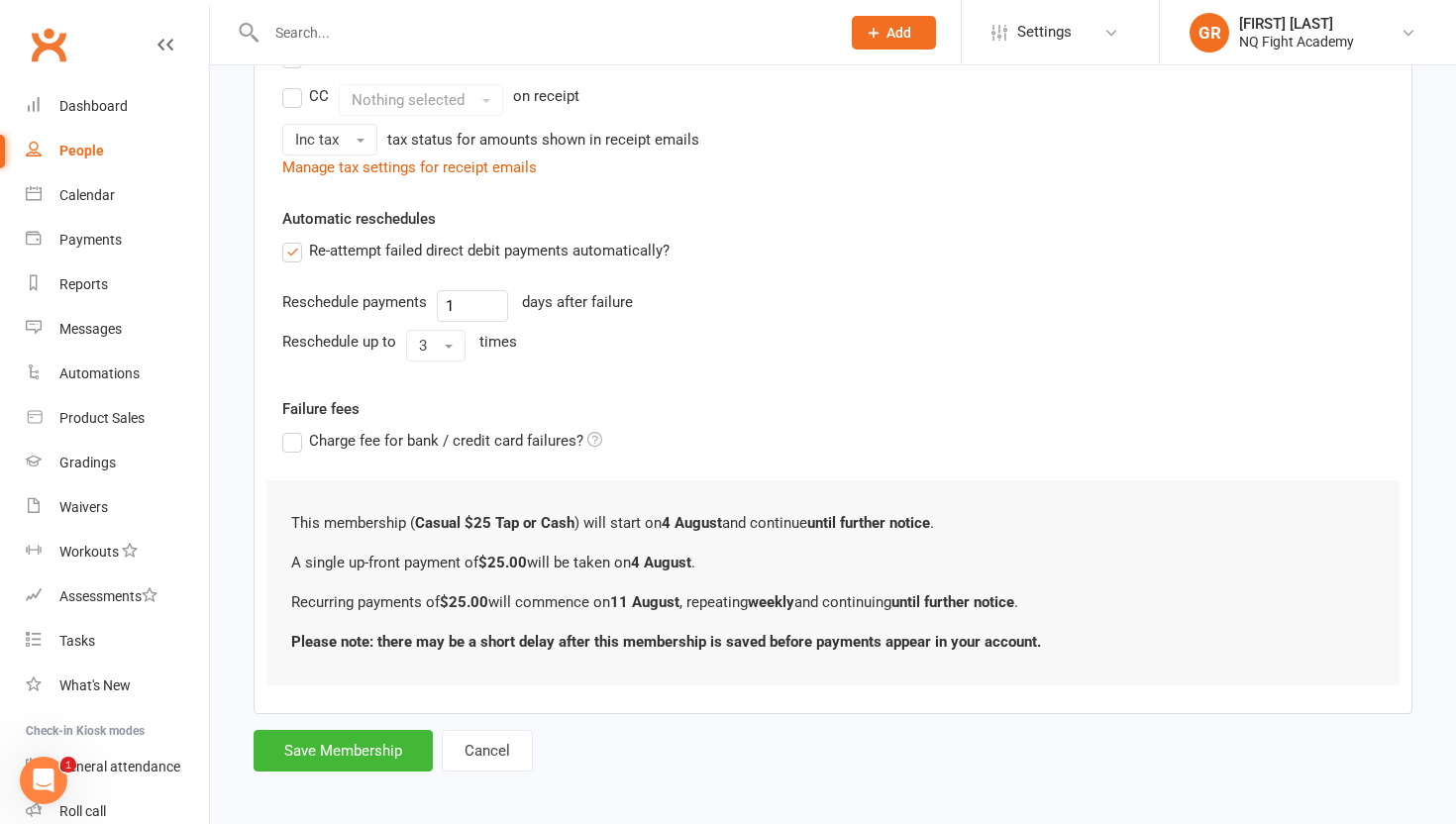 scroll, scrollTop: 656, scrollLeft: 0, axis: vertical 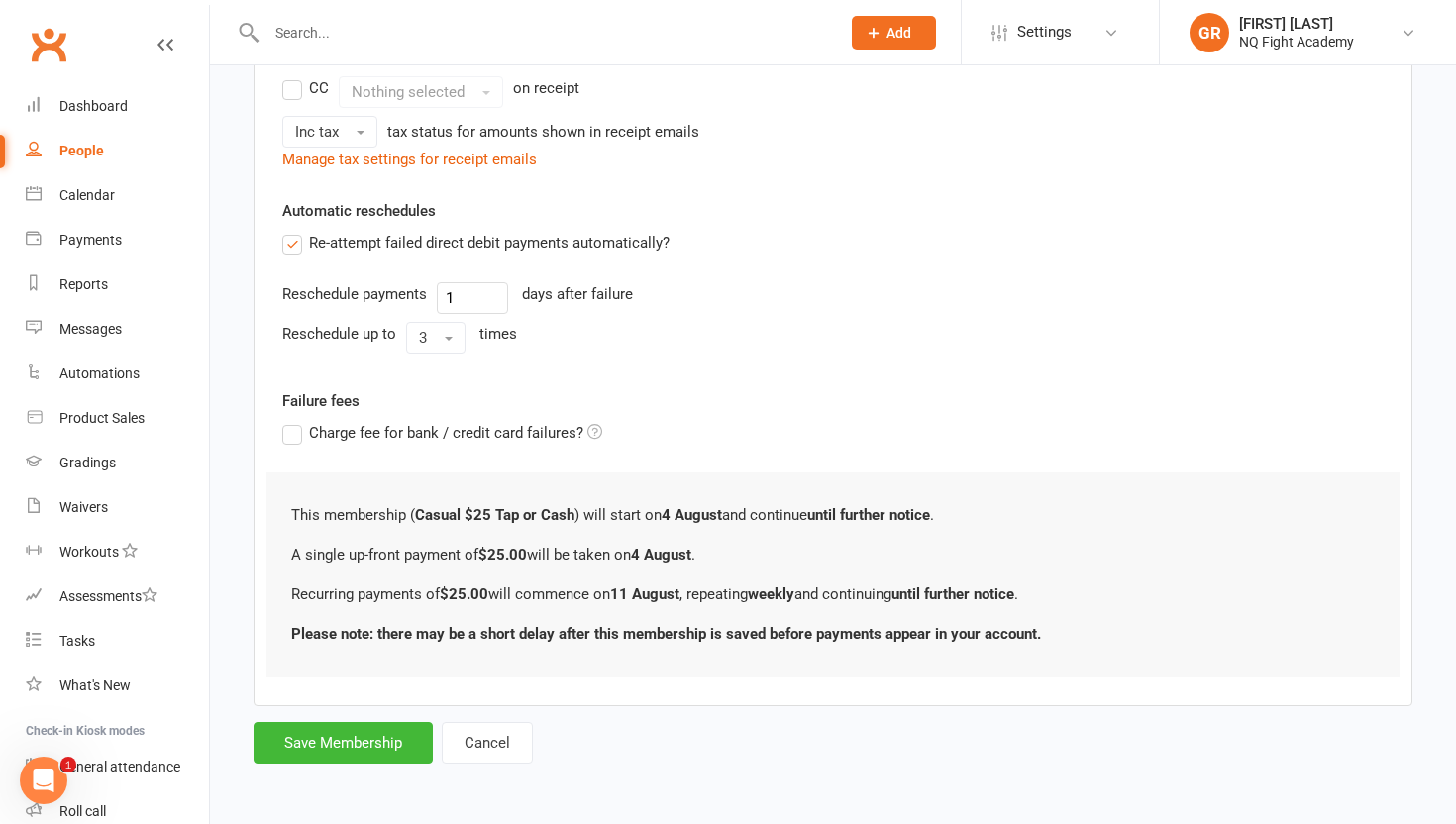 click on "Charge fee for bank / credit card failures?" at bounding box center (442, 433) 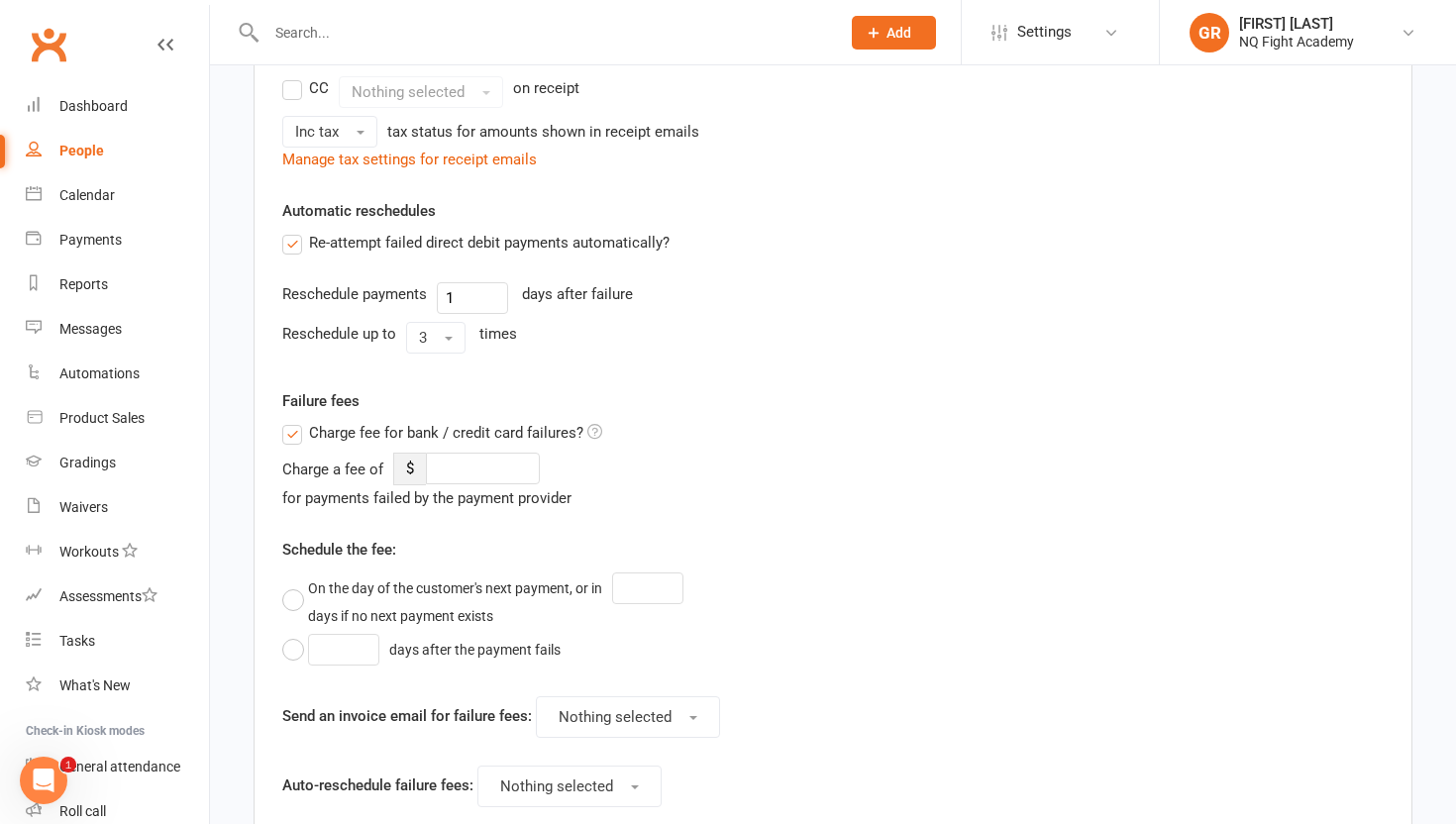 click on "Charge fee for bank / credit card failures?" at bounding box center [442, 433] 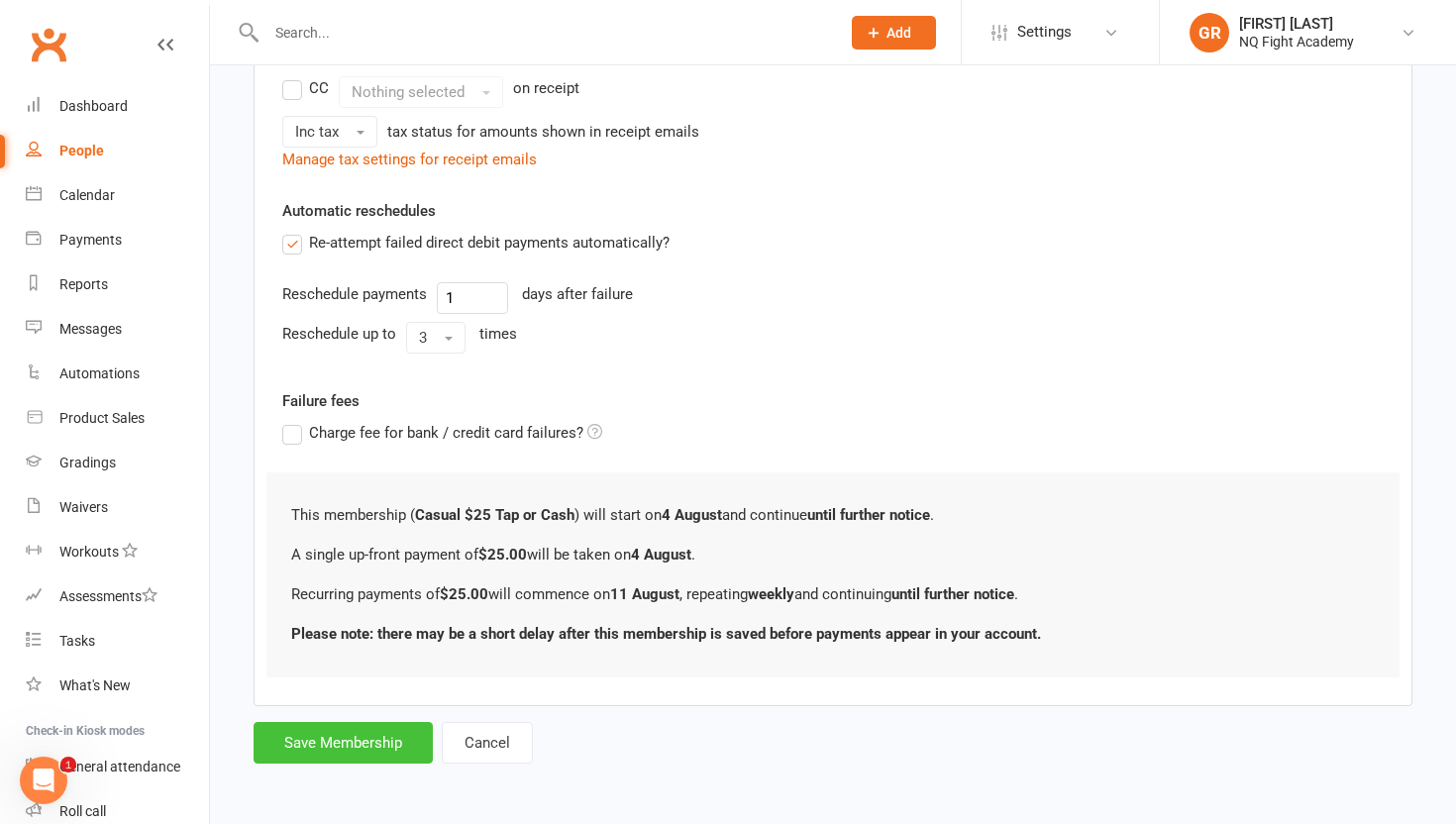 click on "Save Membership" at bounding box center [343, 743] 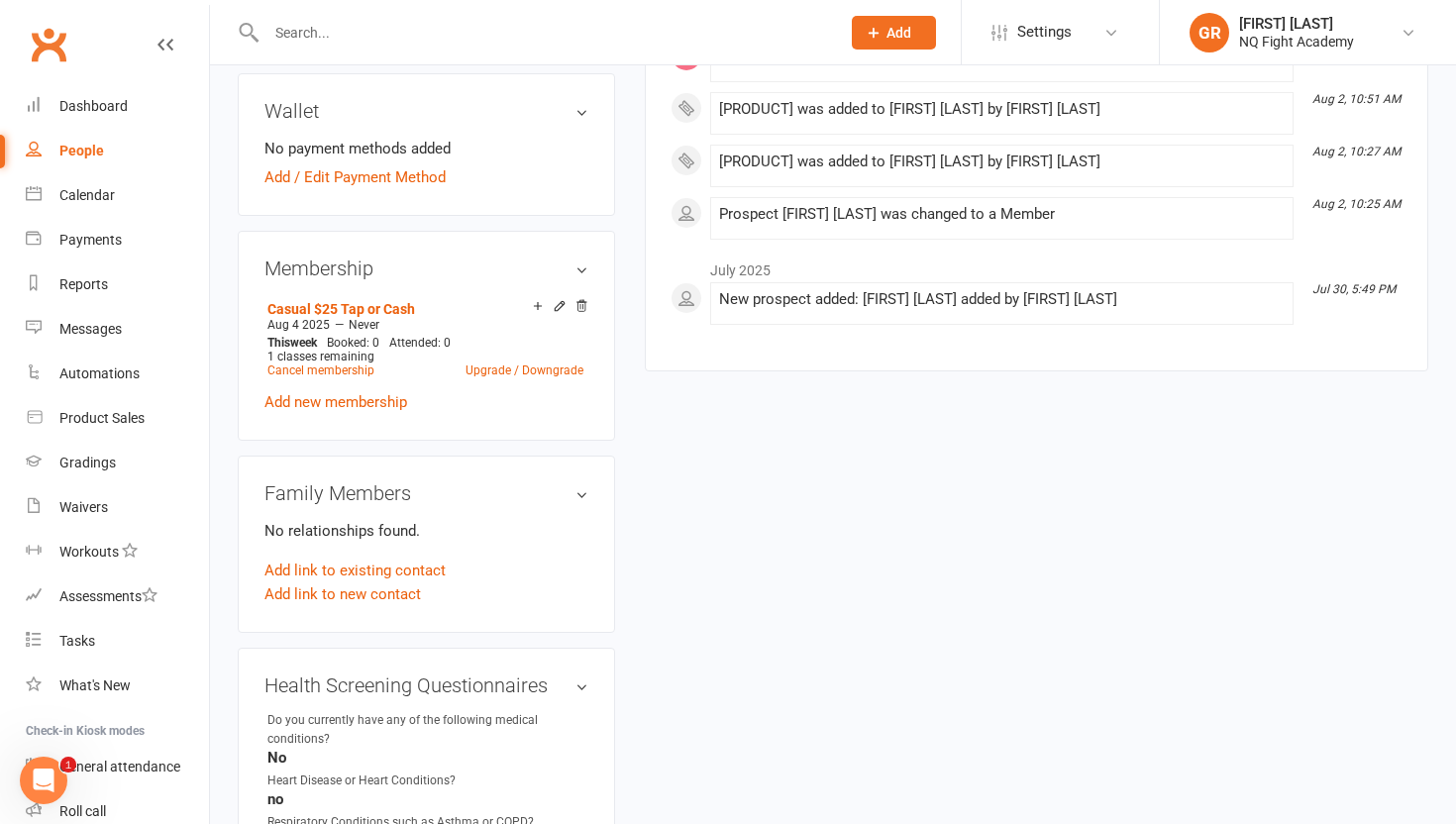 scroll, scrollTop: 460, scrollLeft: 0, axis: vertical 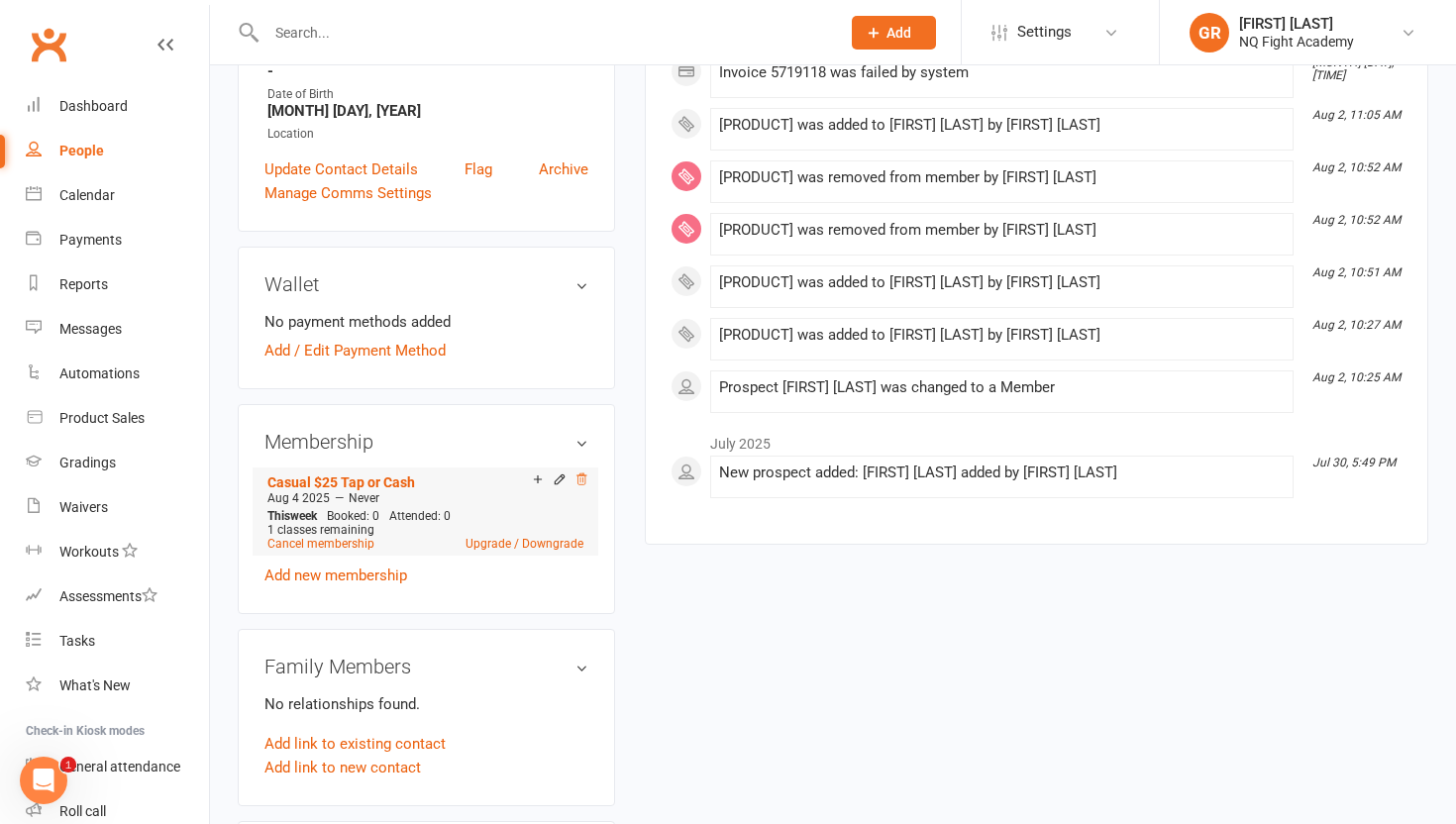 click 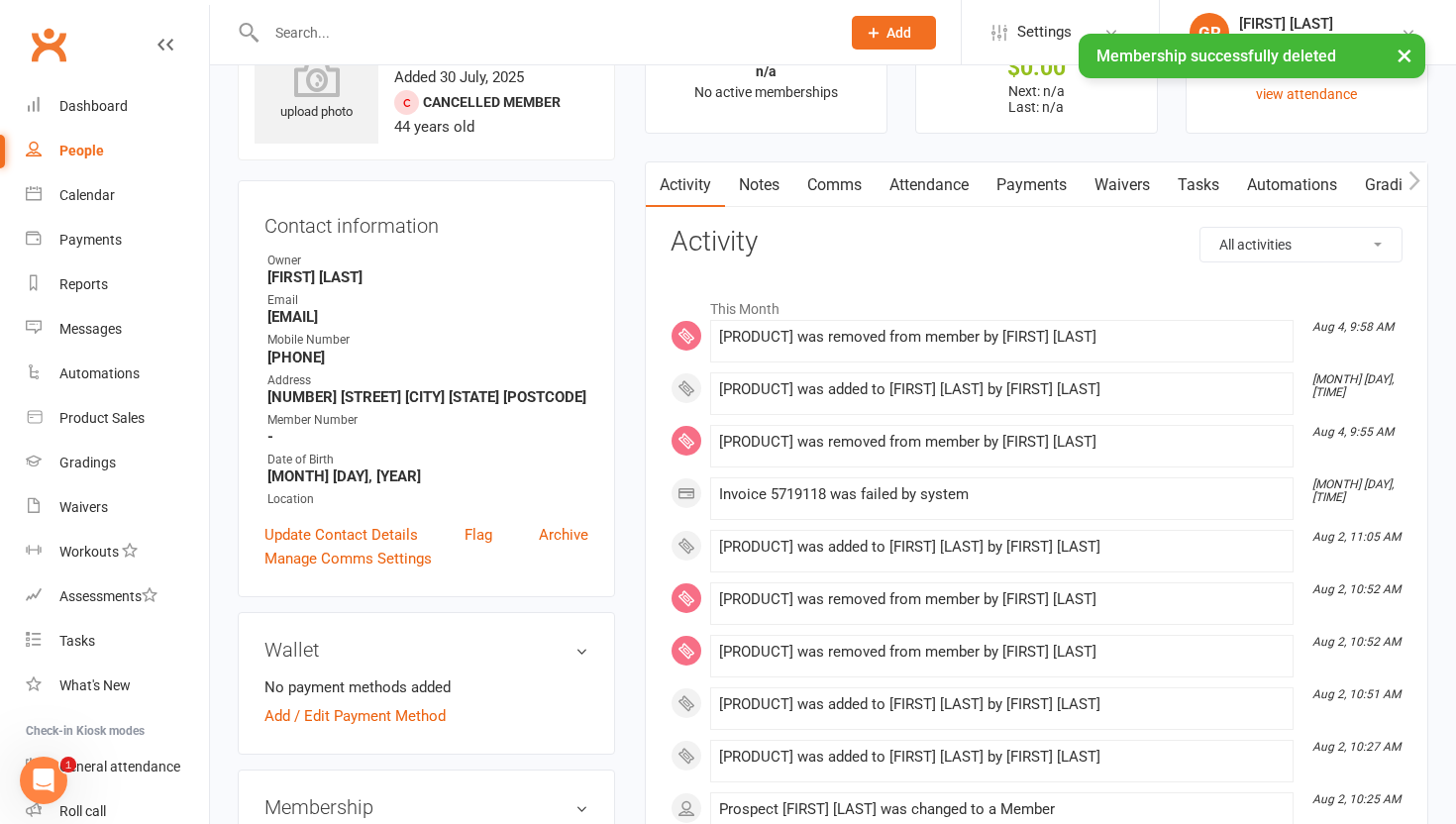 scroll, scrollTop: 0, scrollLeft: 0, axis: both 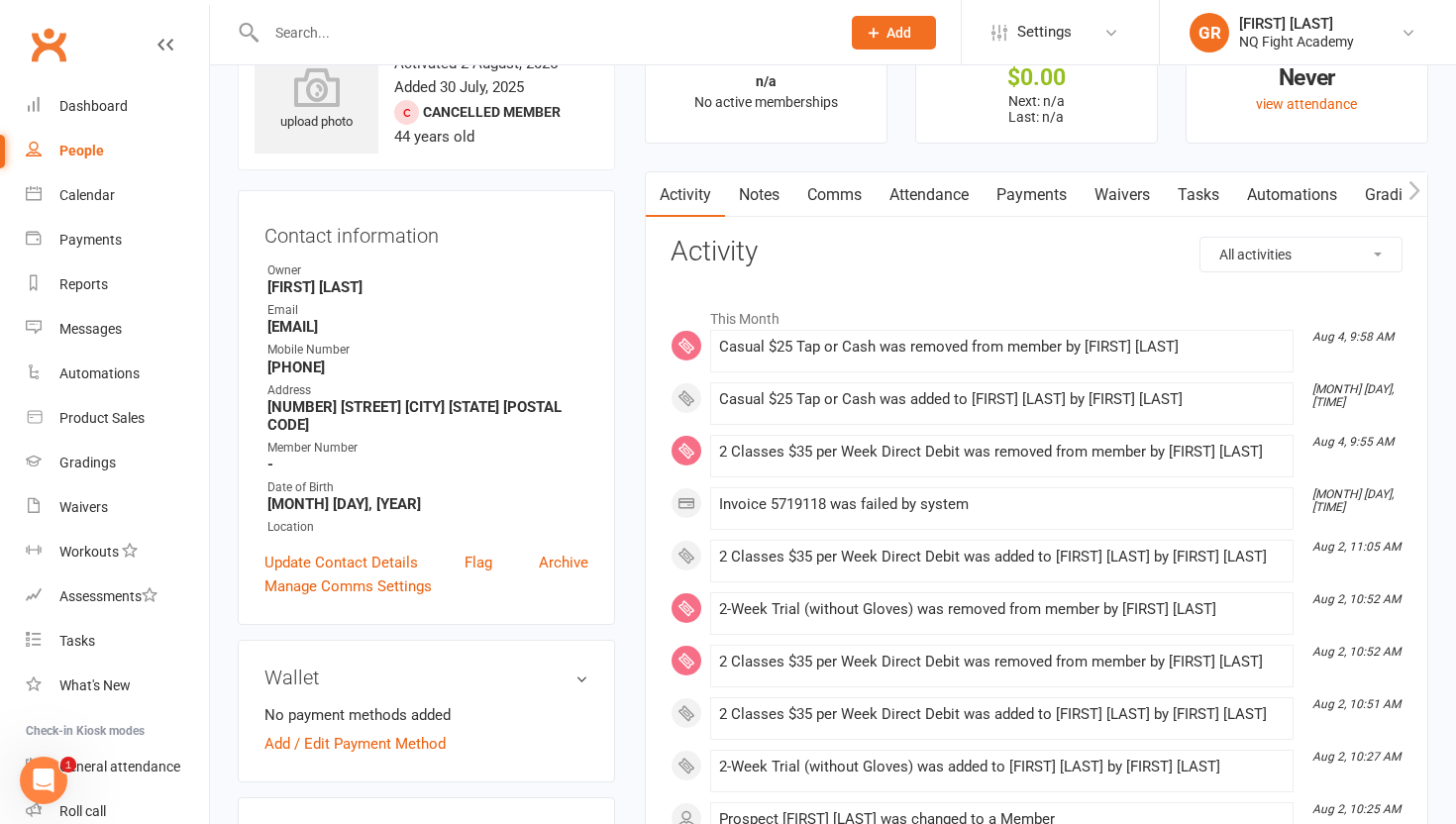 click on "People" at bounding box center (81, 151) 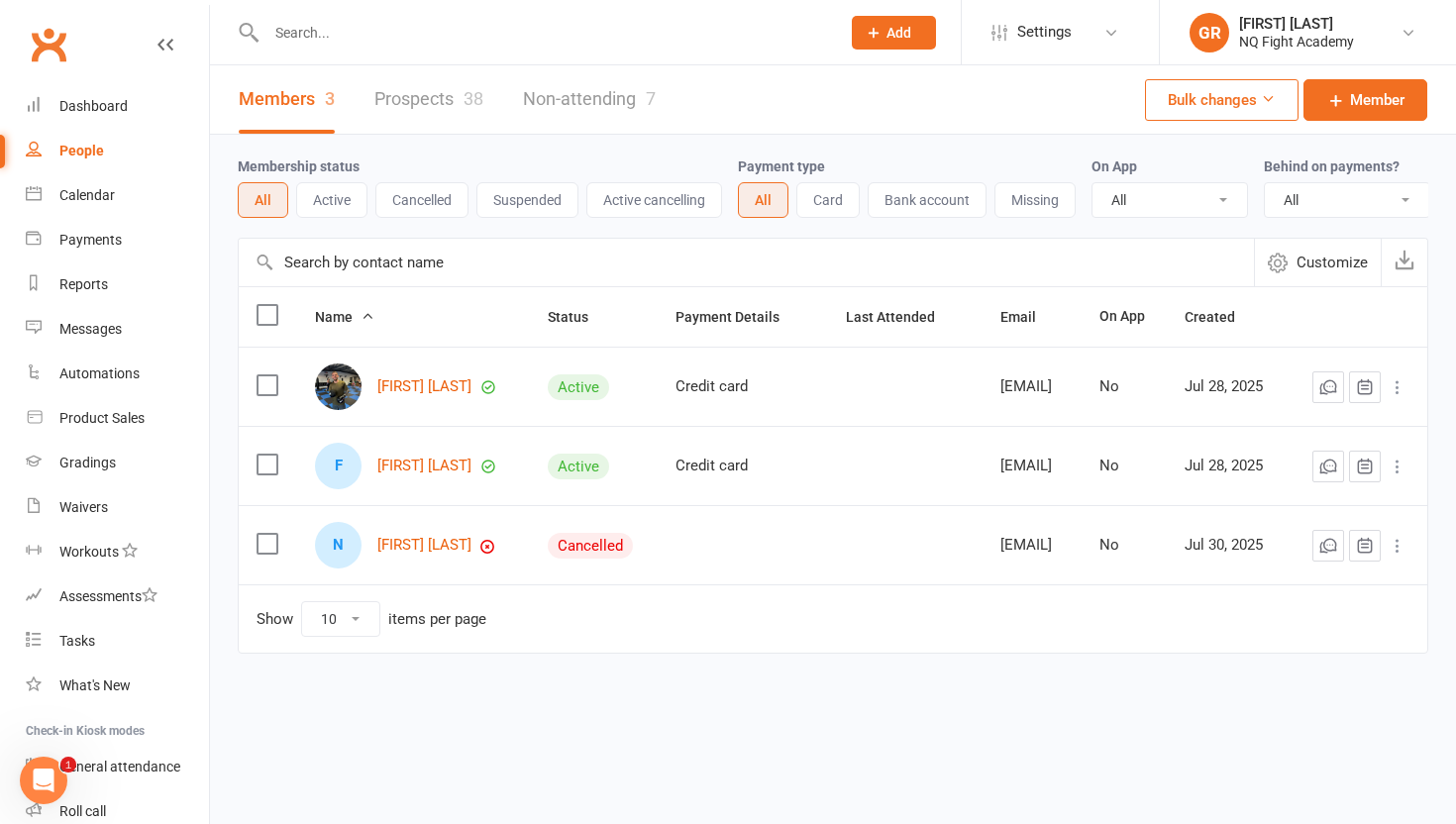 click on "Prospects 38" at bounding box center [429, 99] 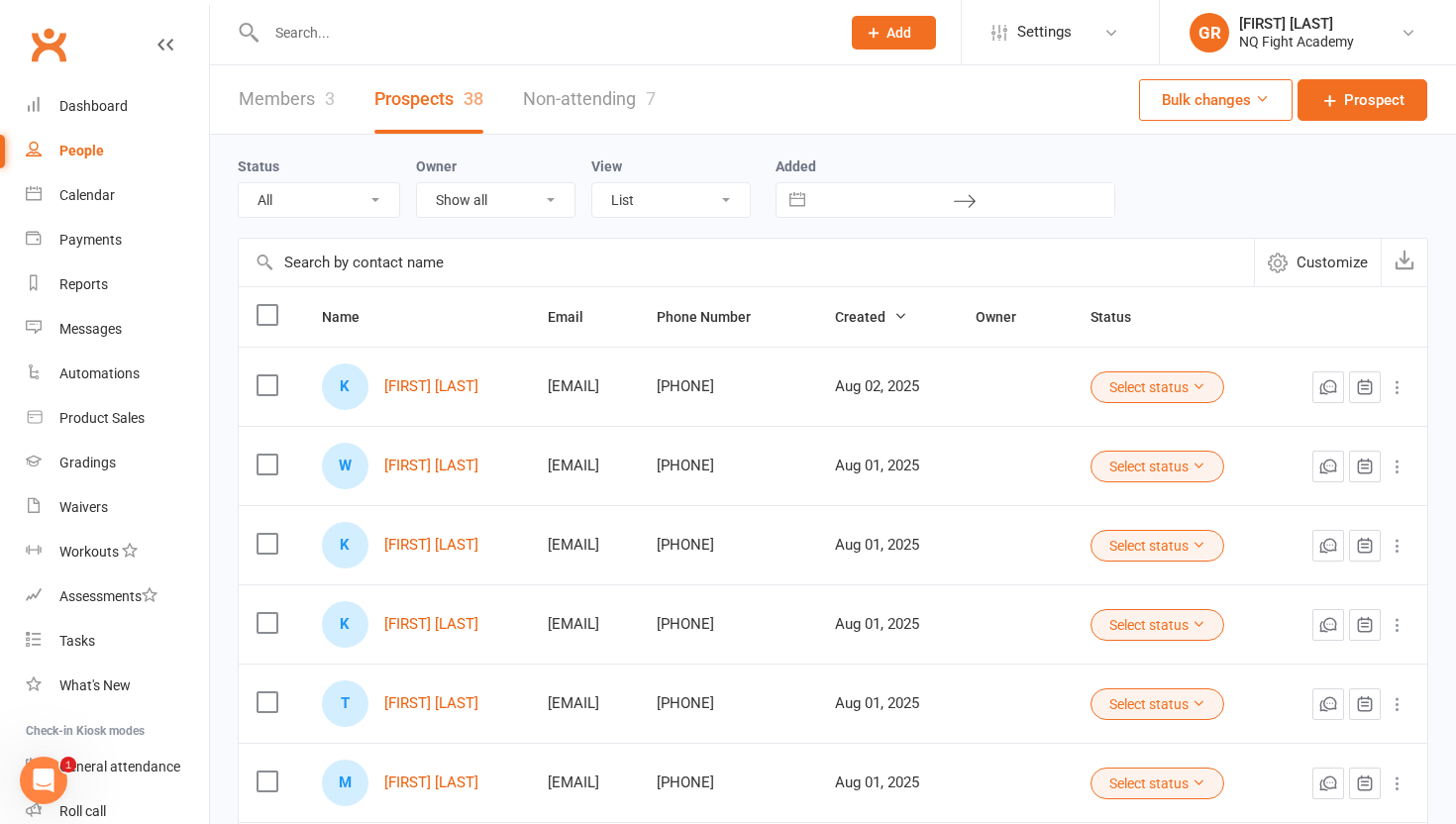 click on "Non-attending 7" at bounding box center (589, 99) 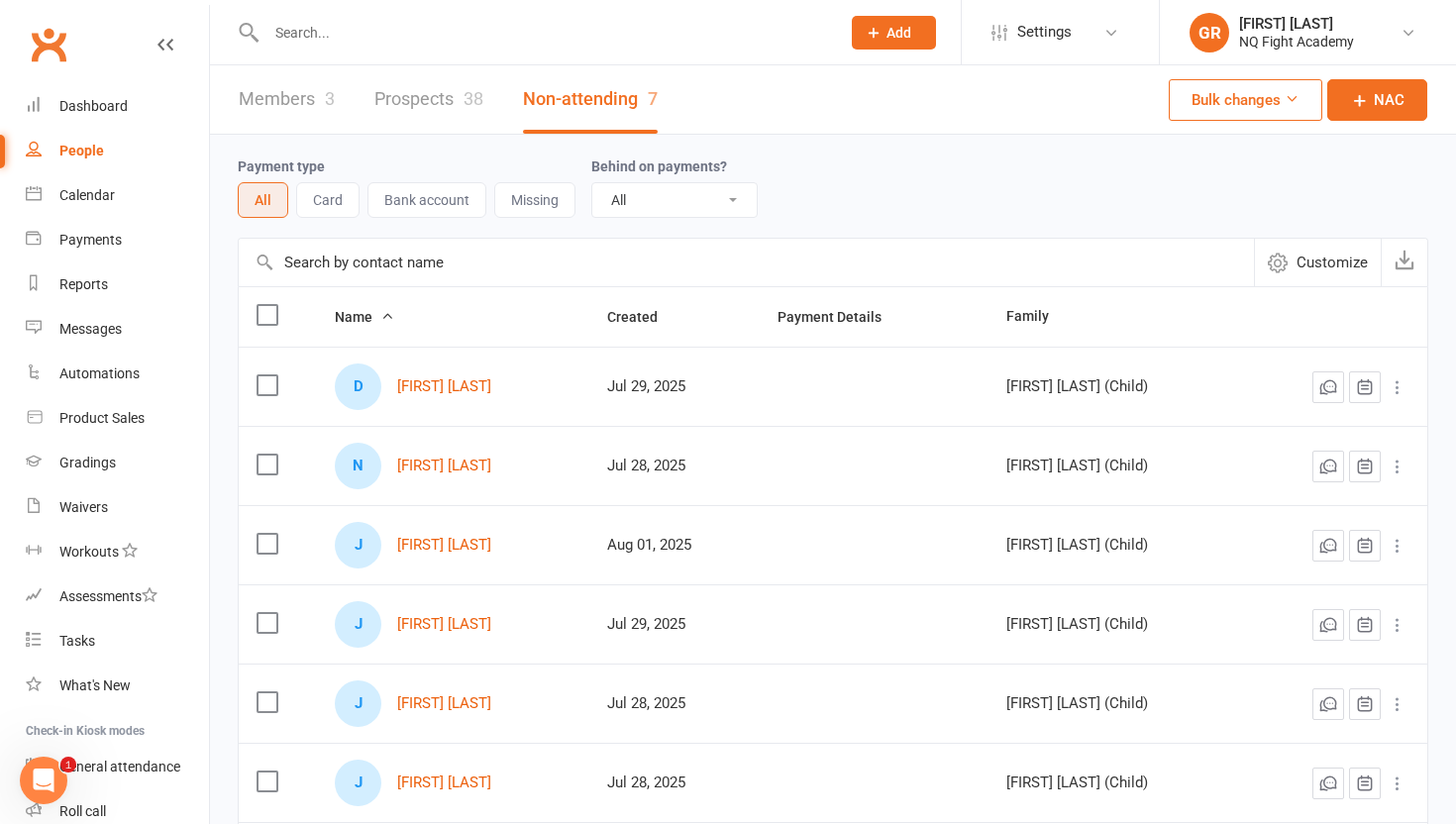 click on "Members 3" at bounding box center [286, 99] 